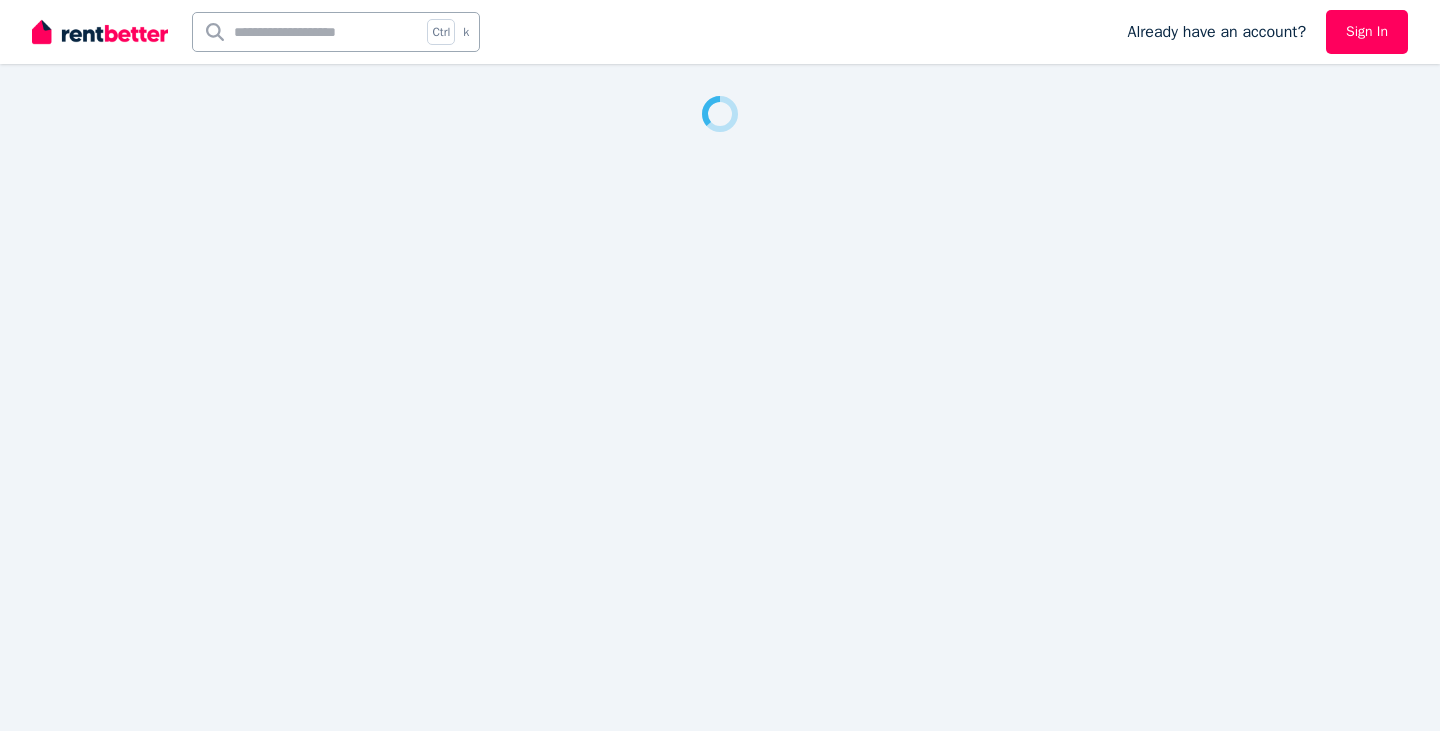 scroll, scrollTop: 0, scrollLeft: 0, axis: both 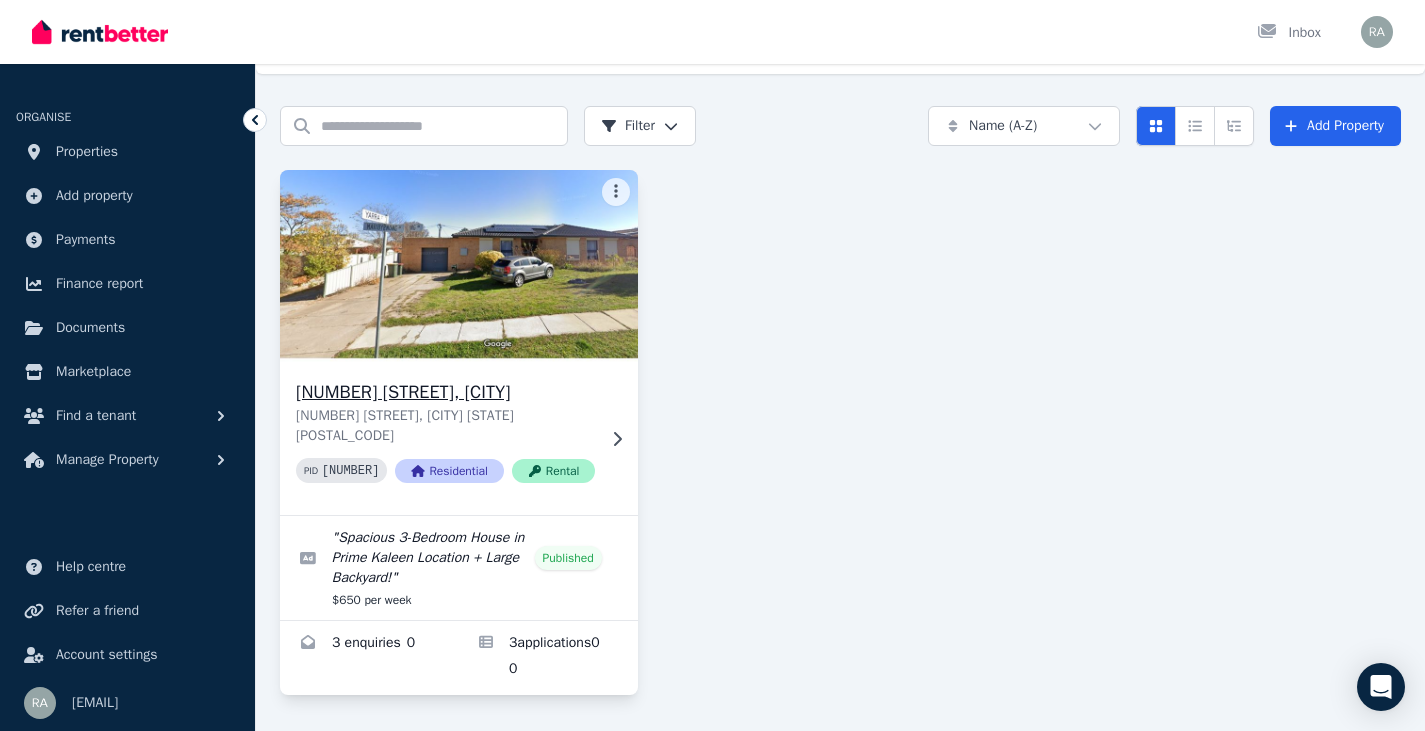 click 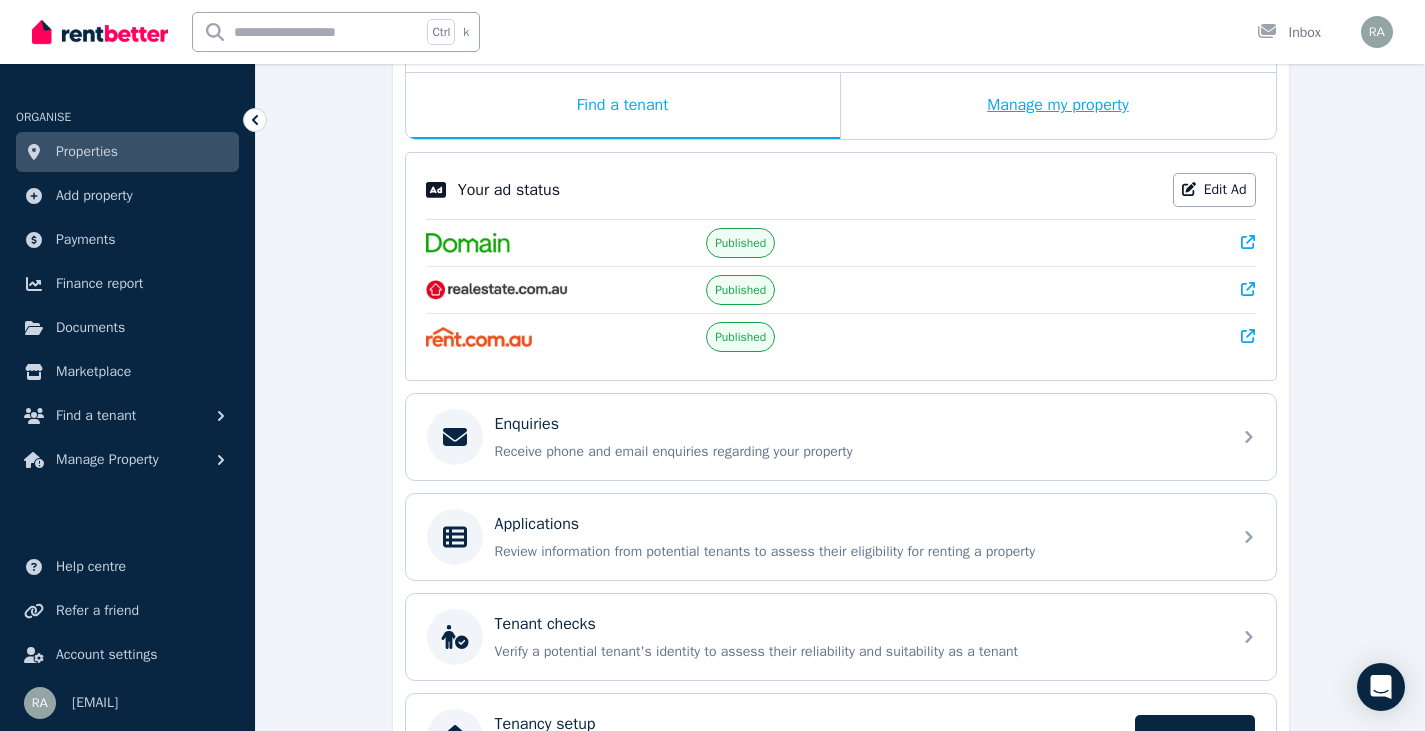 scroll, scrollTop: 326, scrollLeft: 0, axis: vertical 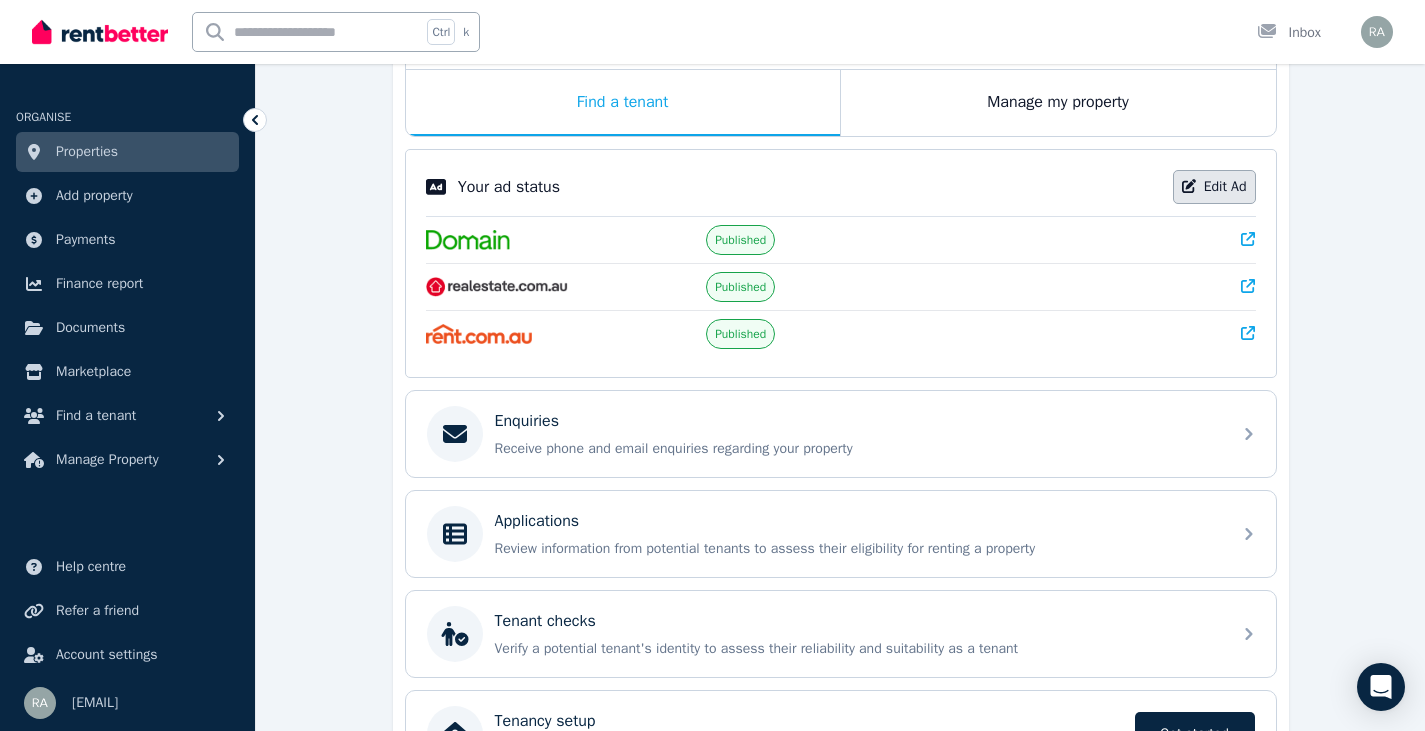 click on "Edit Ad" at bounding box center [1214, 187] 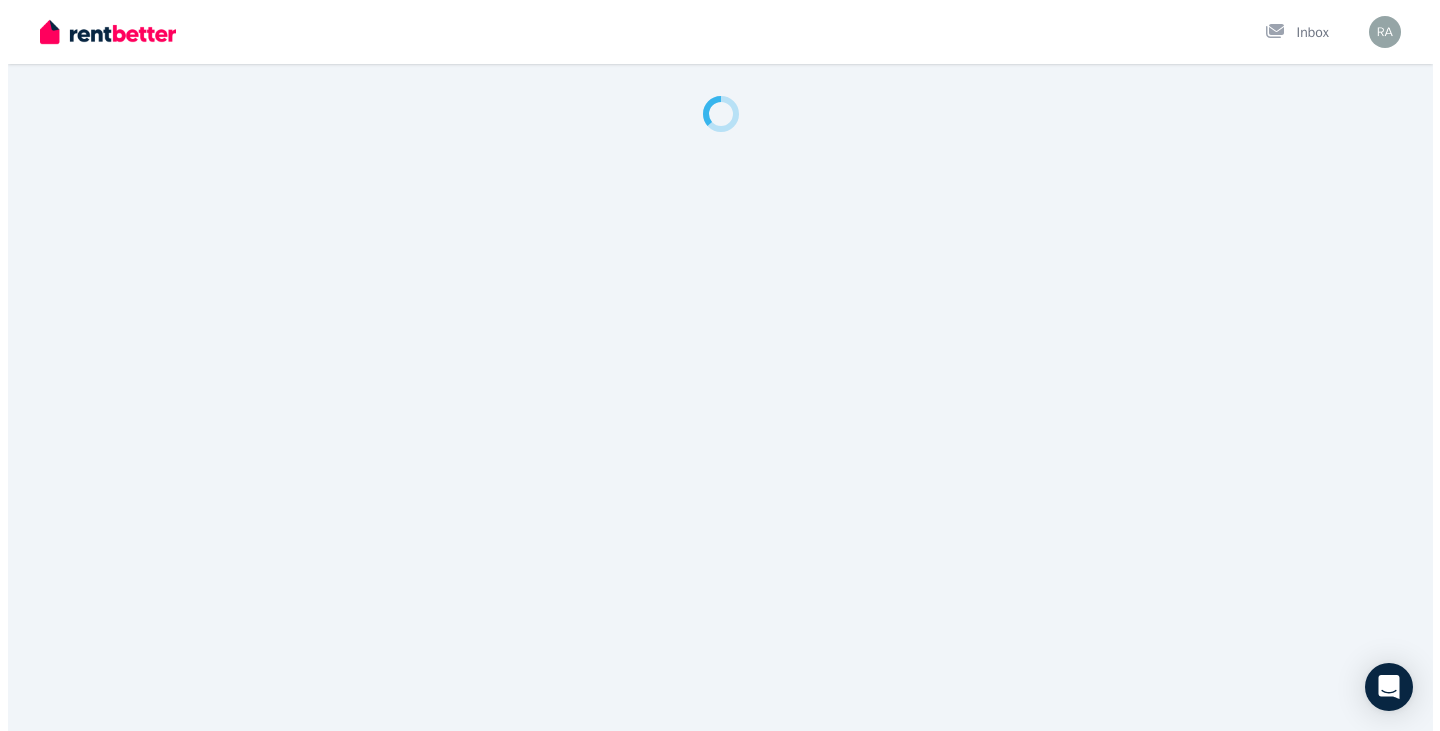 scroll, scrollTop: 0, scrollLeft: 0, axis: both 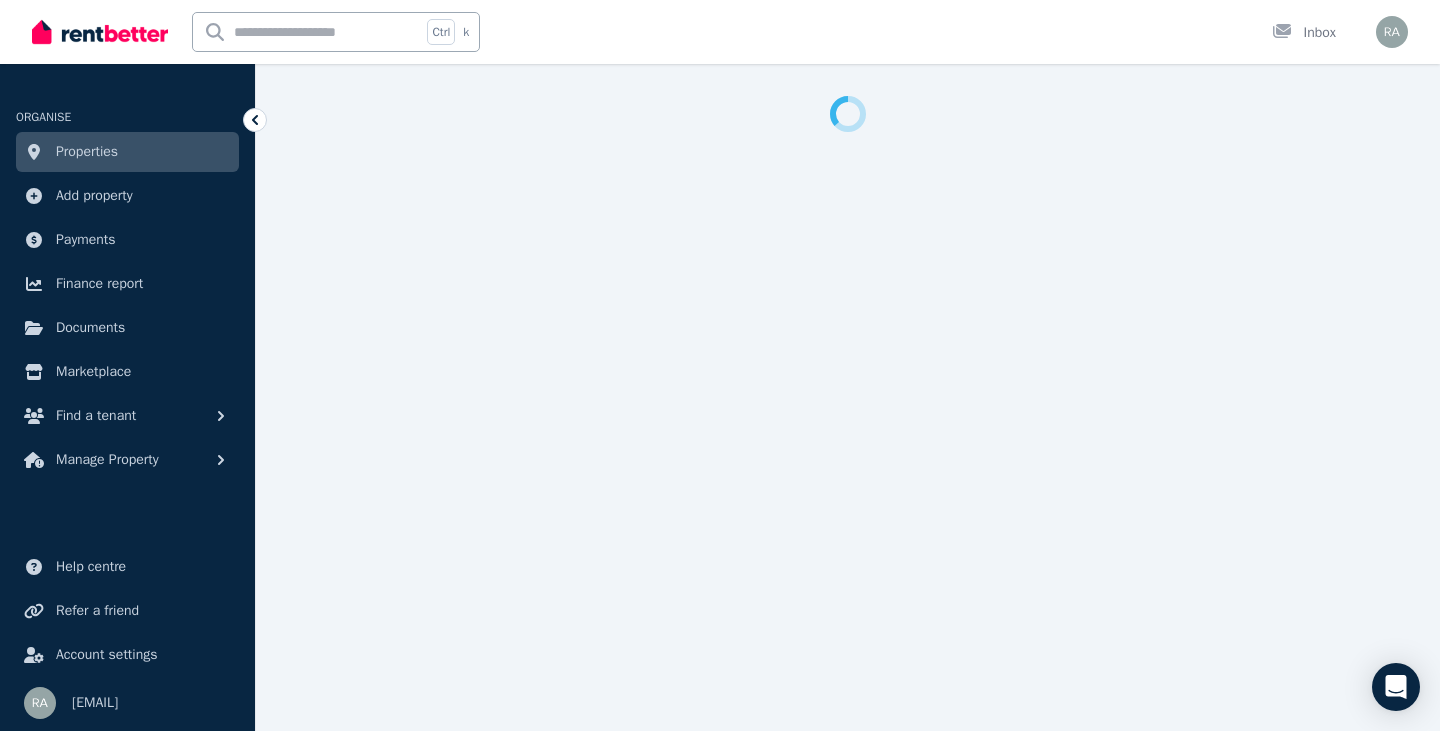 select on "**********" 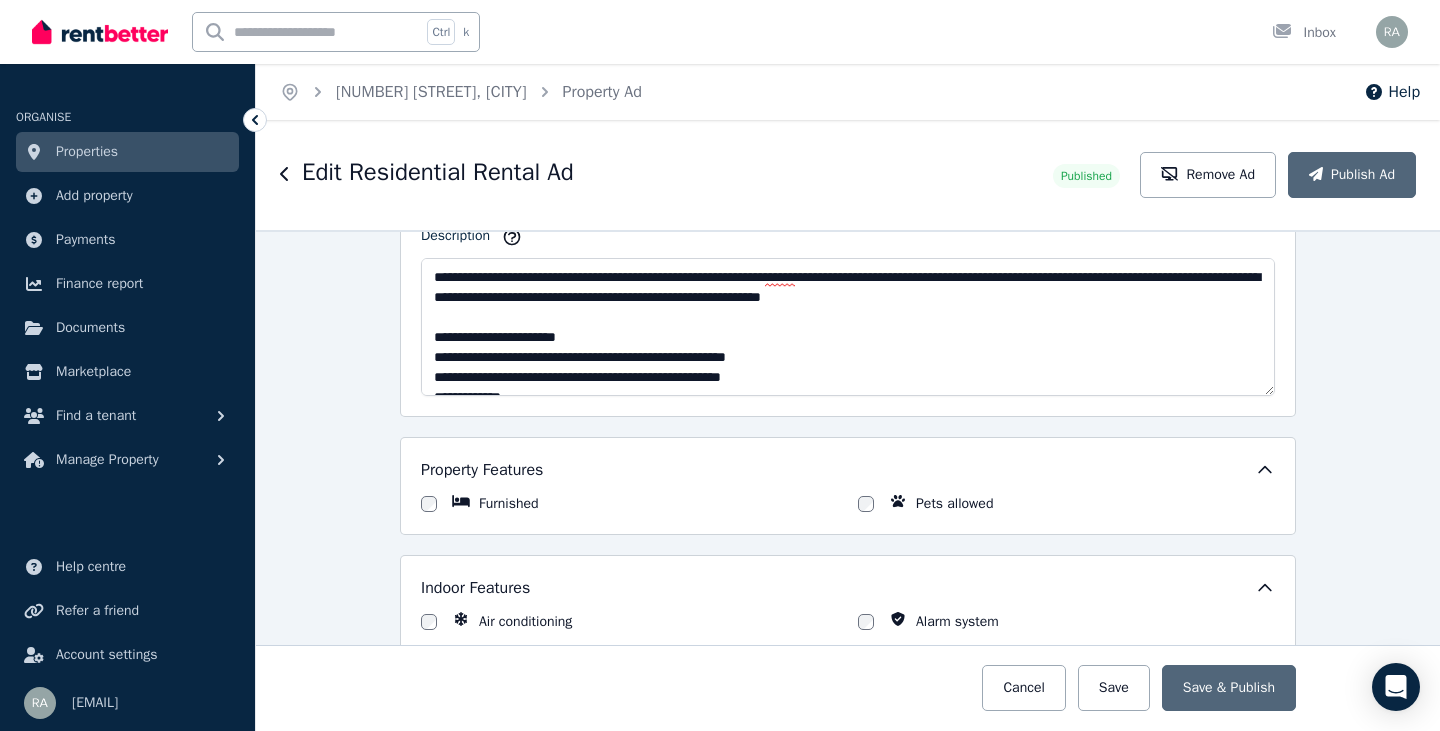 scroll, scrollTop: 1293, scrollLeft: 0, axis: vertical 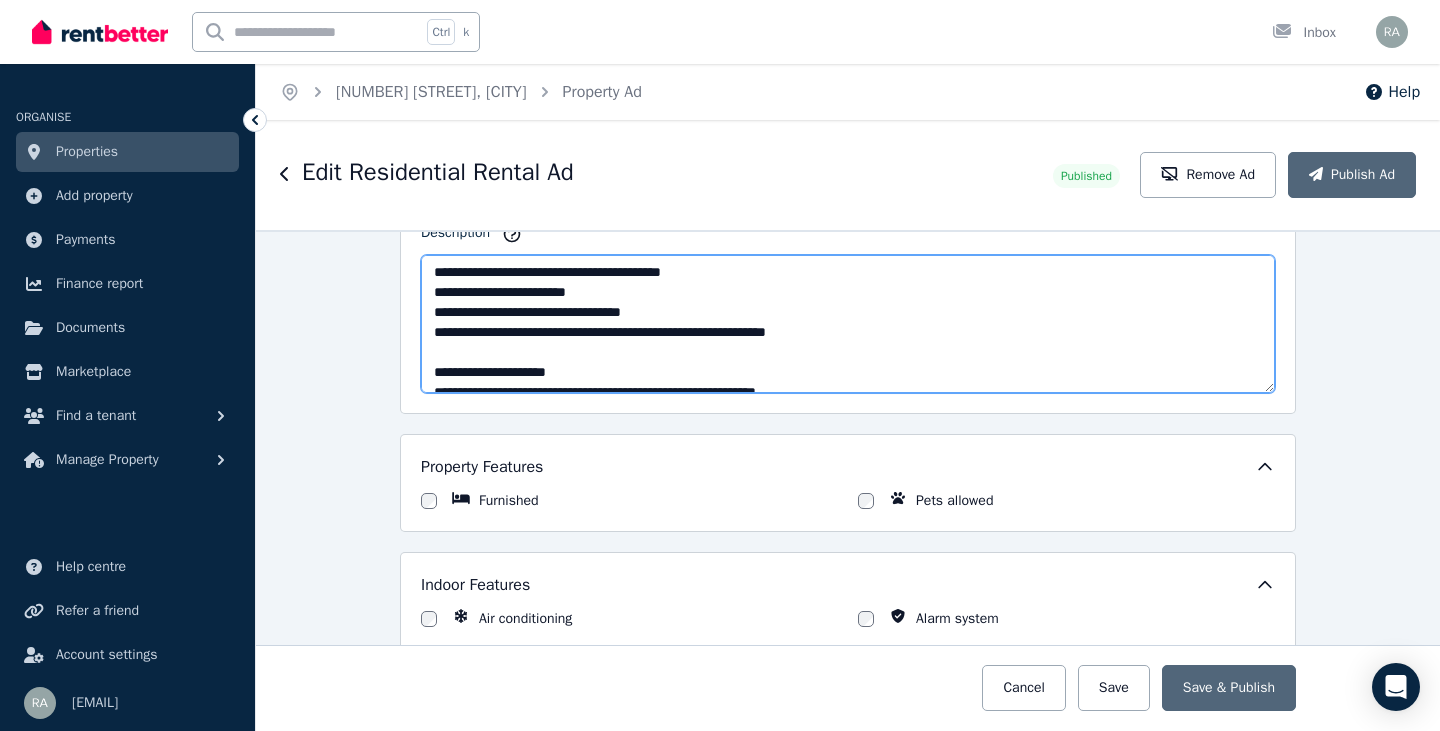 click on "Description" at bounding box center [848, 324] 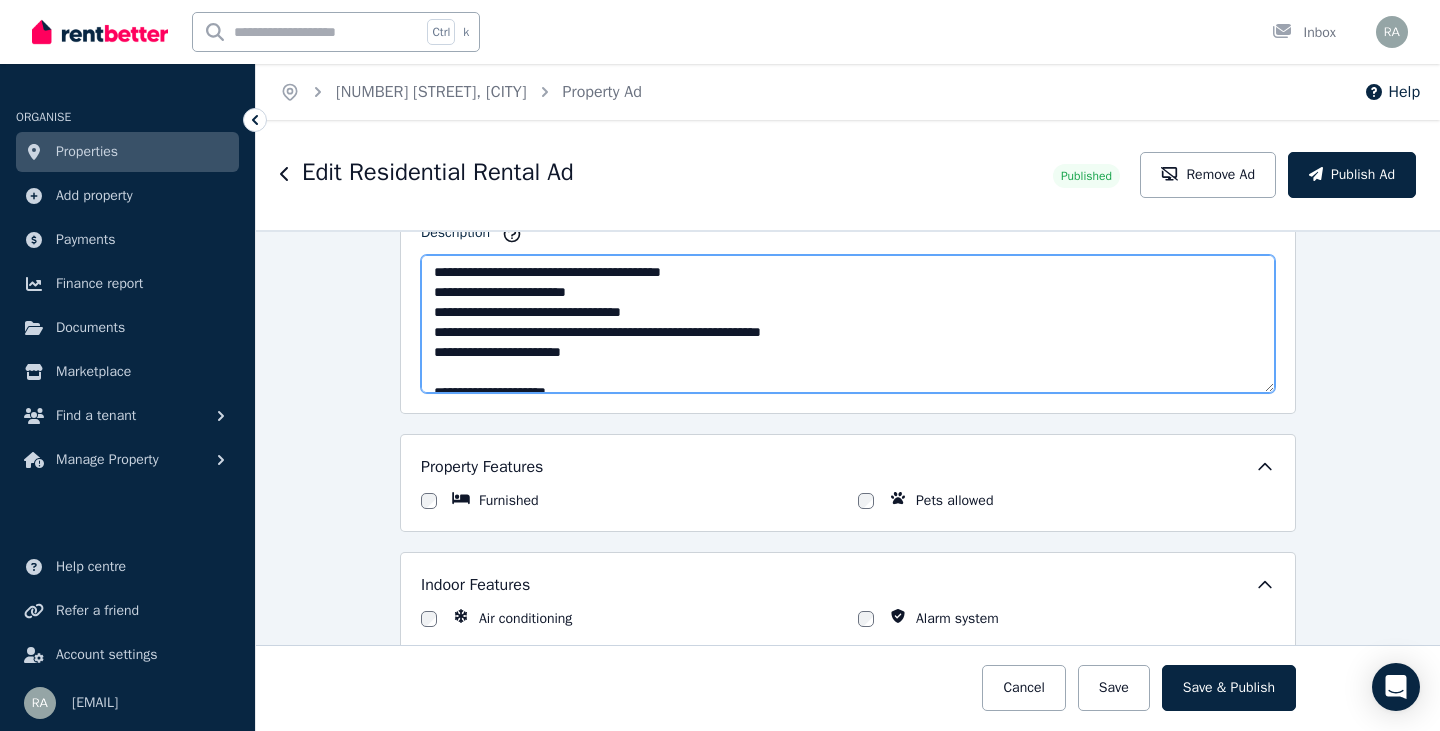 click on "Description" at bounding box center (848, 324) 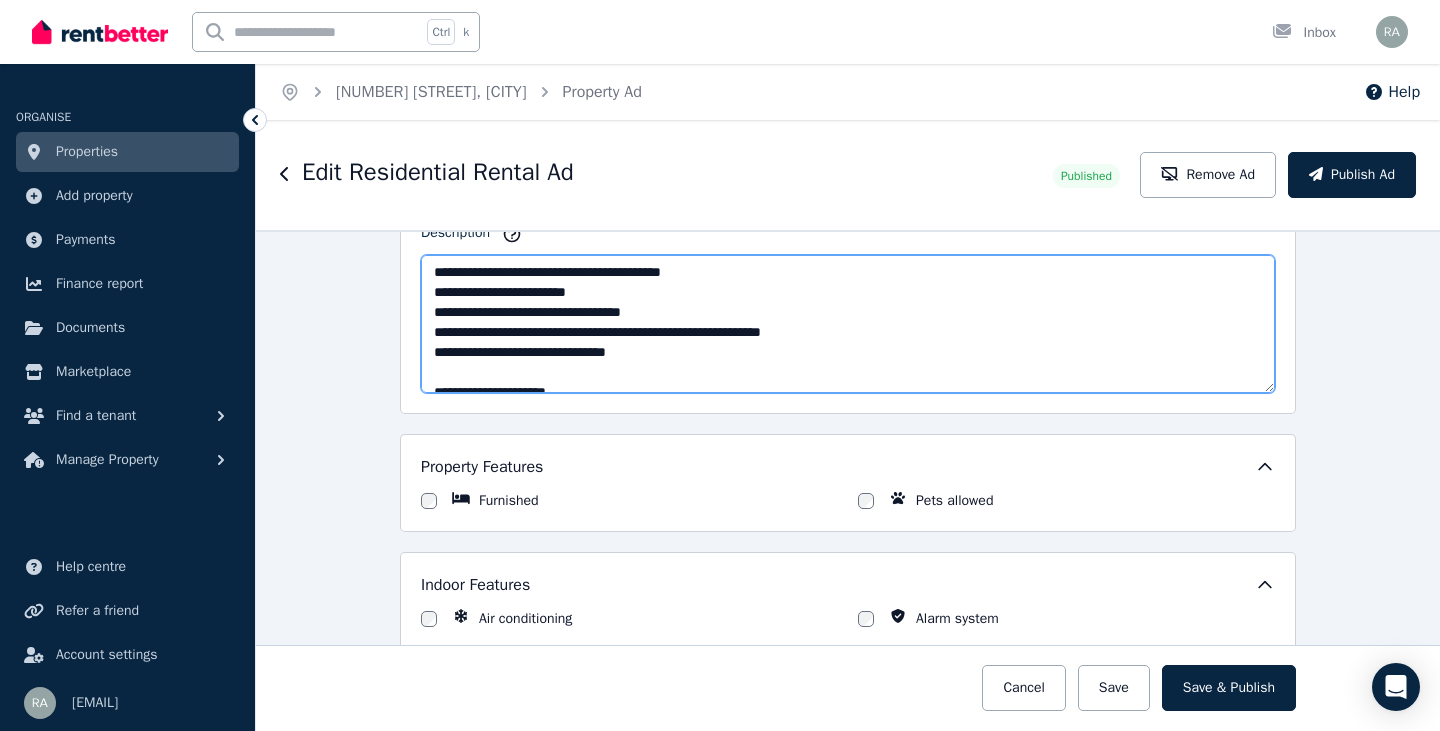 click on "Description" at bounding box center (848, 324) 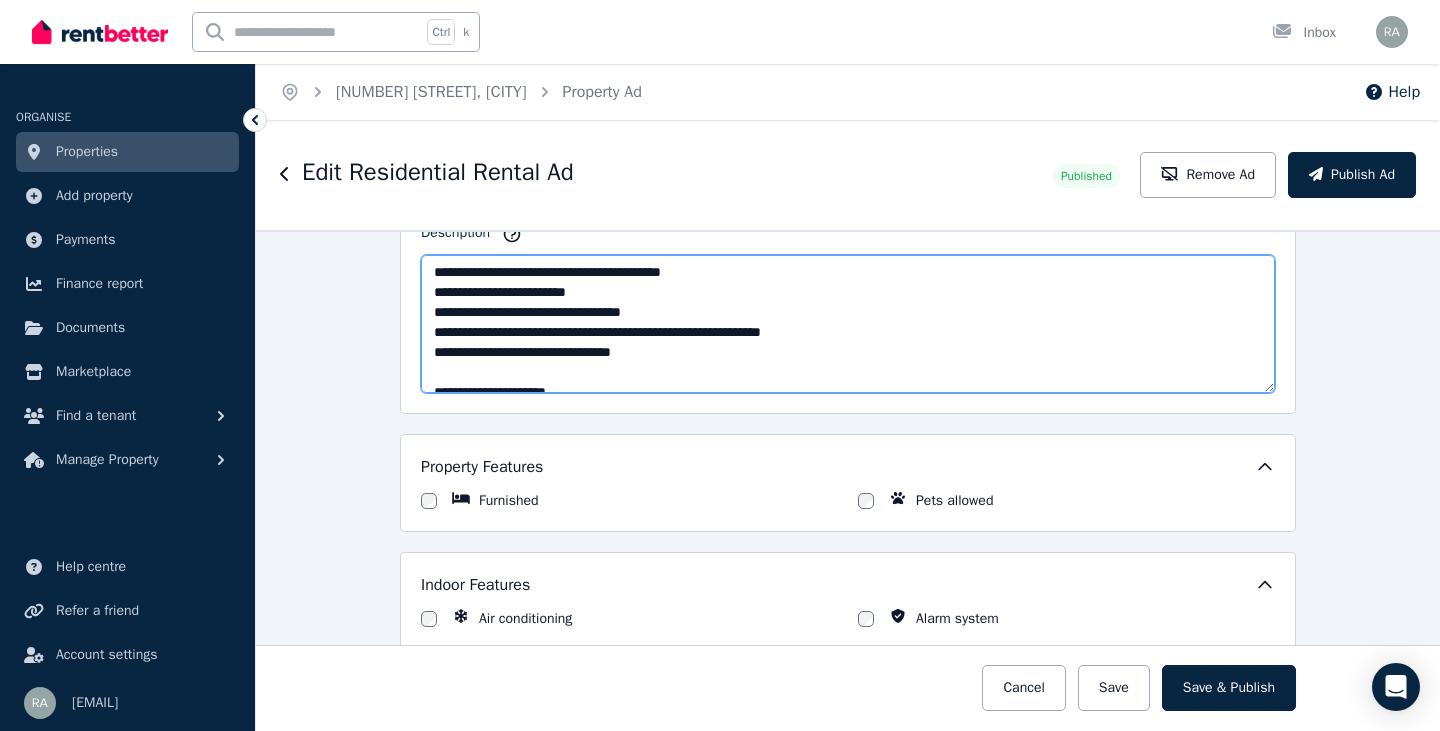 click on "Description" at bounding box center [848, 324] 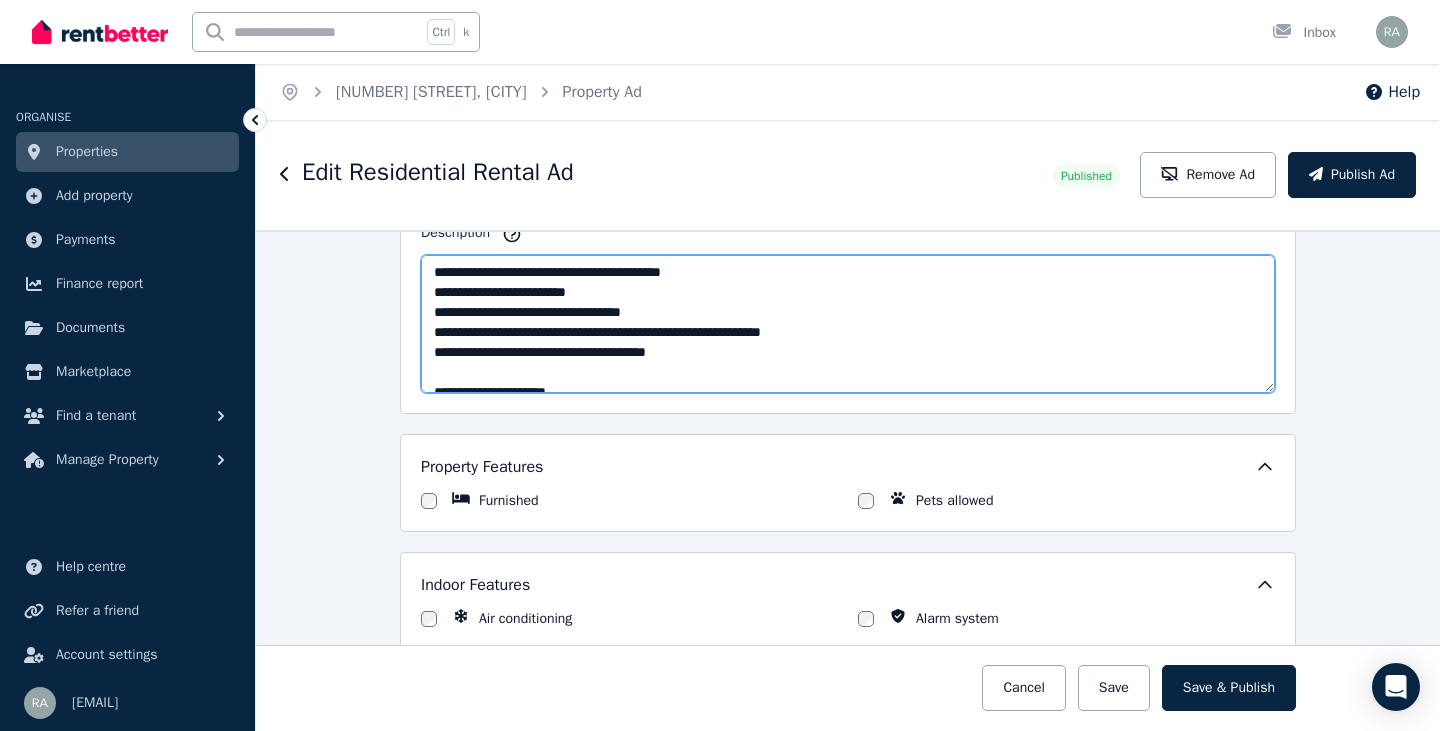 click on "Description" at bounding box center (848, 324) 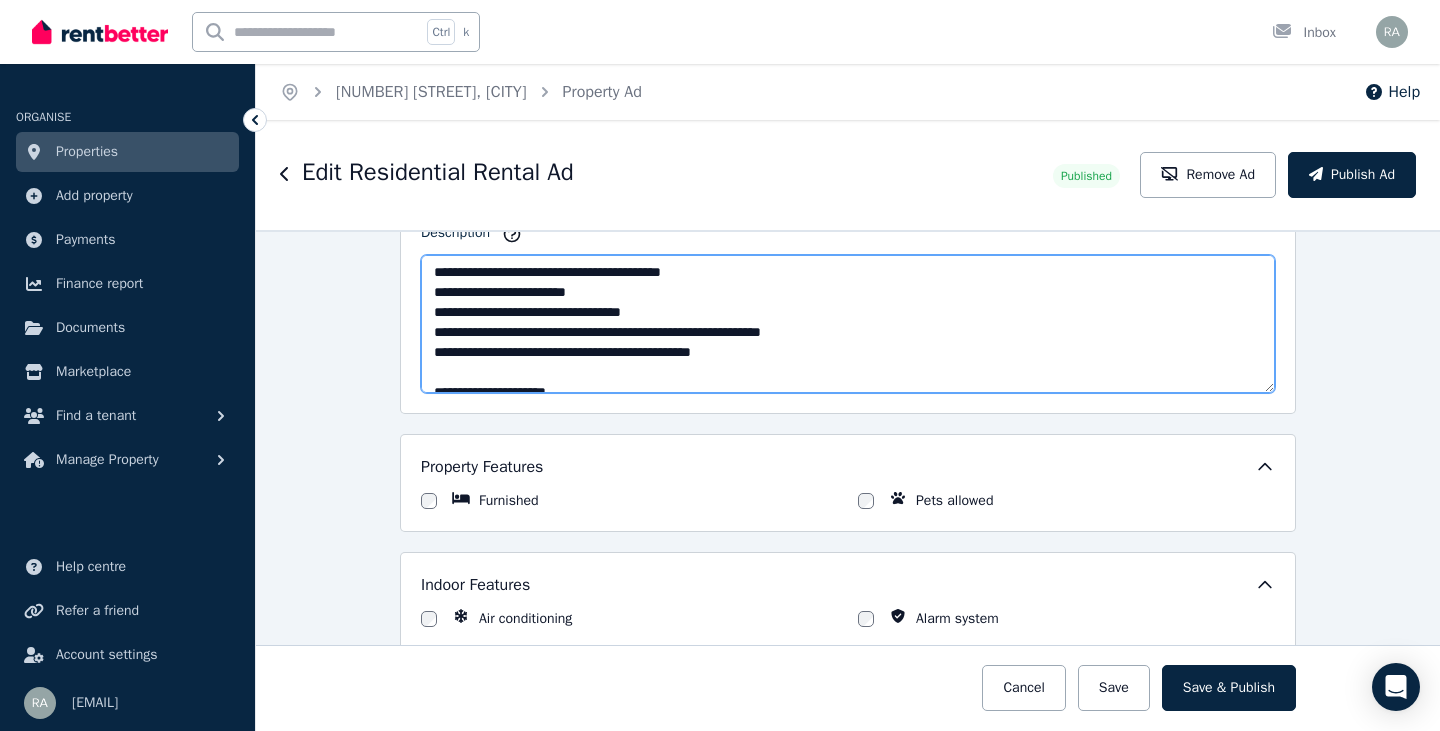 click on "Description" at bounding box center (848, 324) 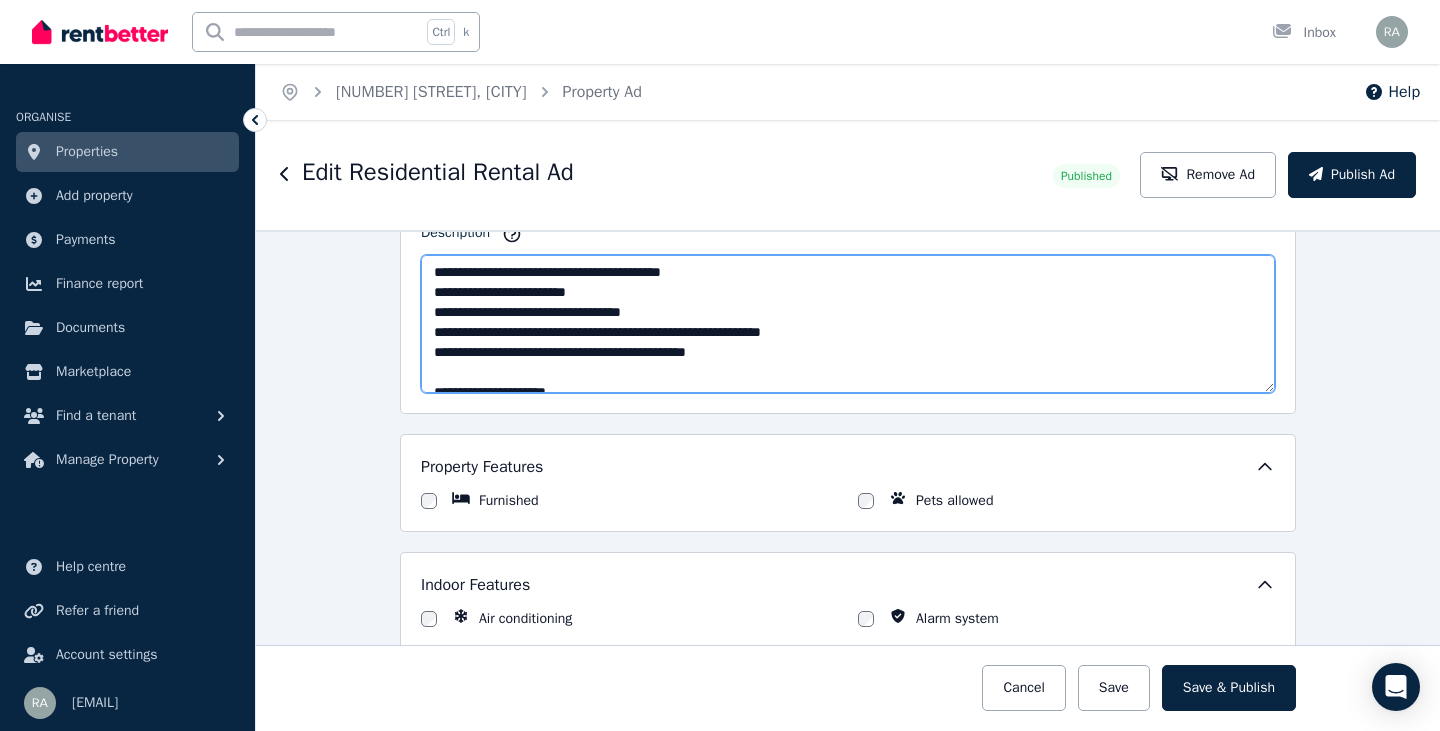 click on "Description" at bounding box center [848, 324] 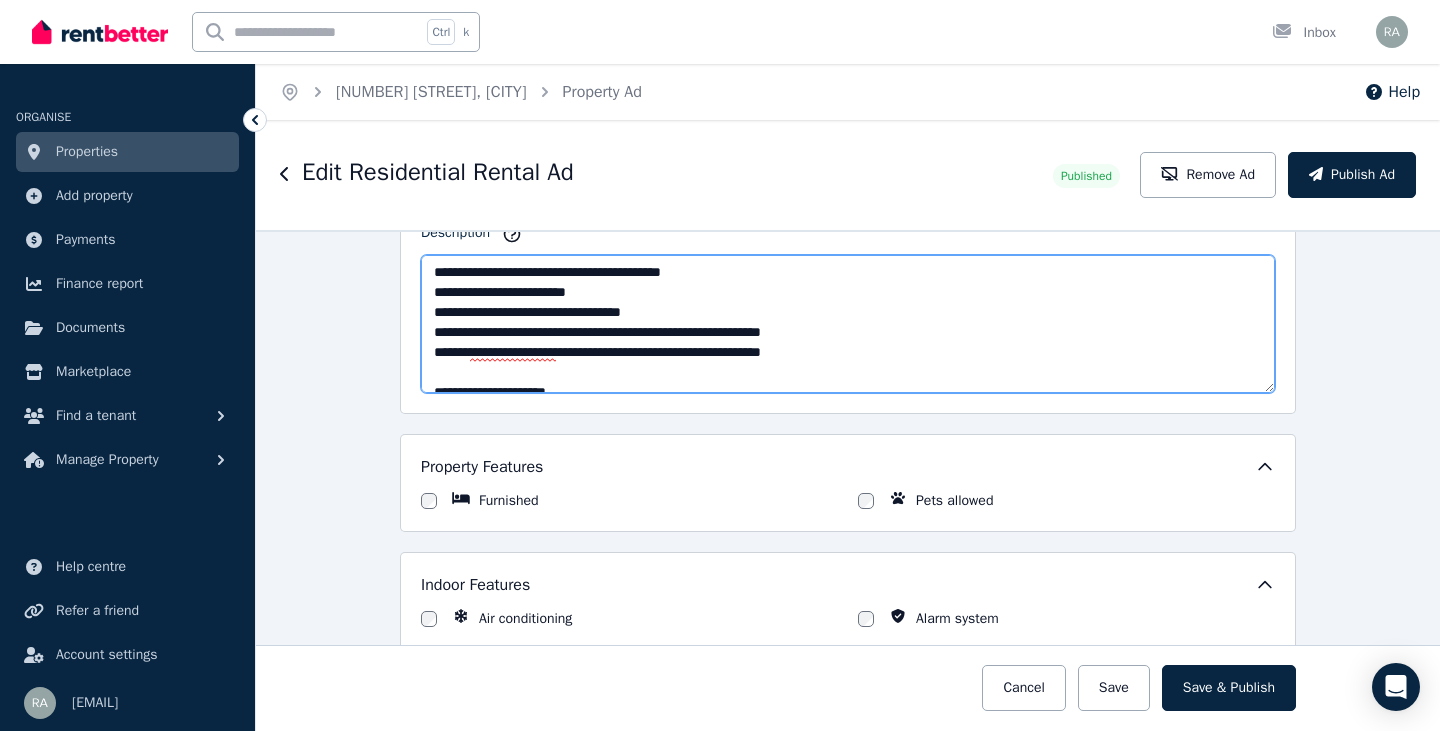 click on "Description" at bounding box center [848, 324] 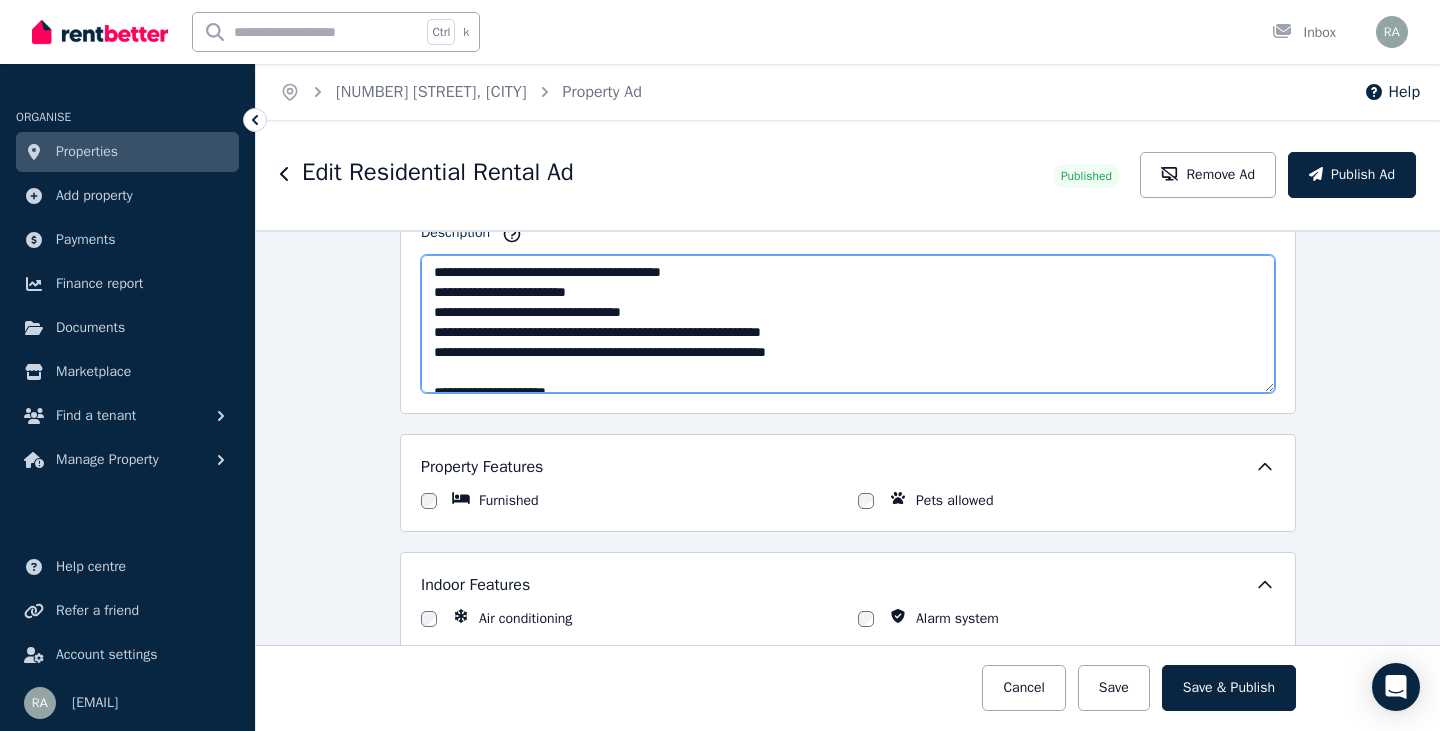 click on "Description" at bounding box center (848, 324) 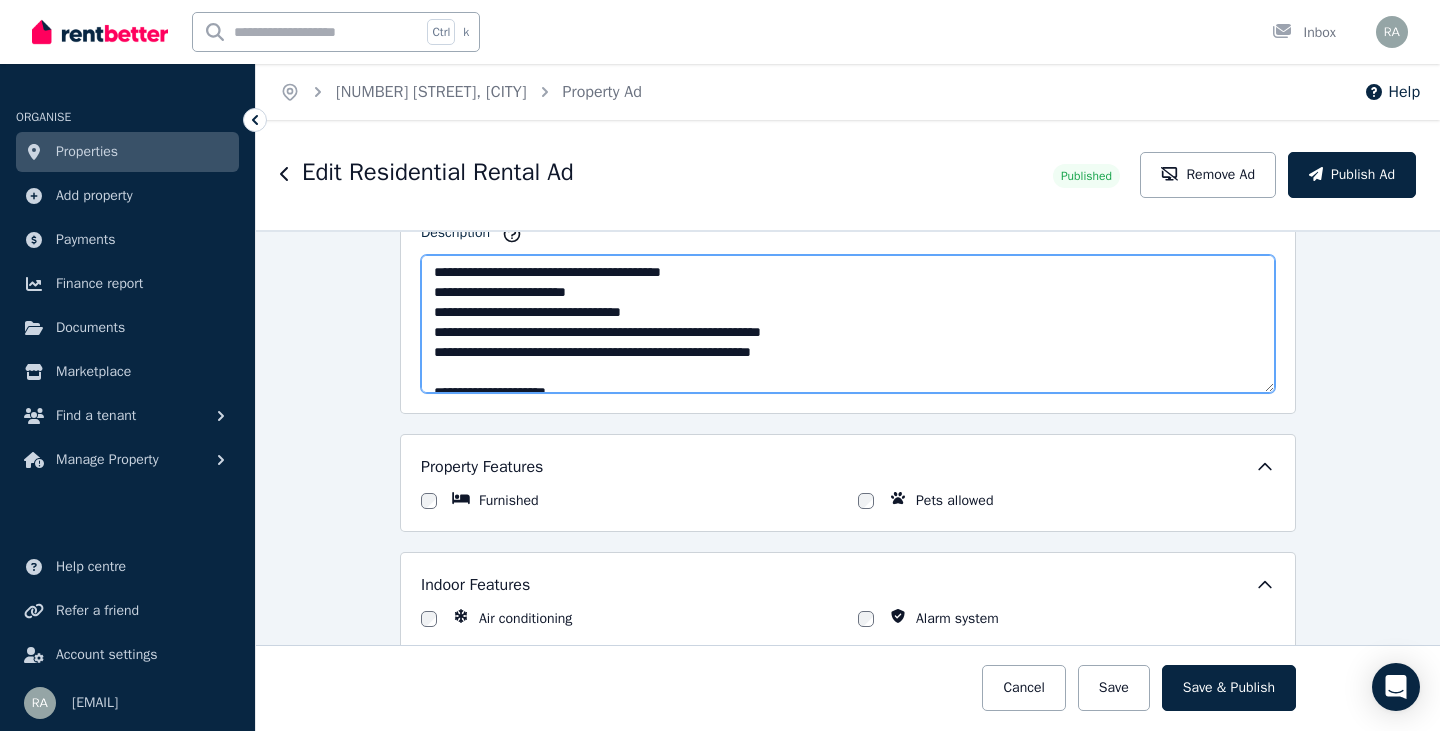 click on "Description" at bounding box center (848, 324) 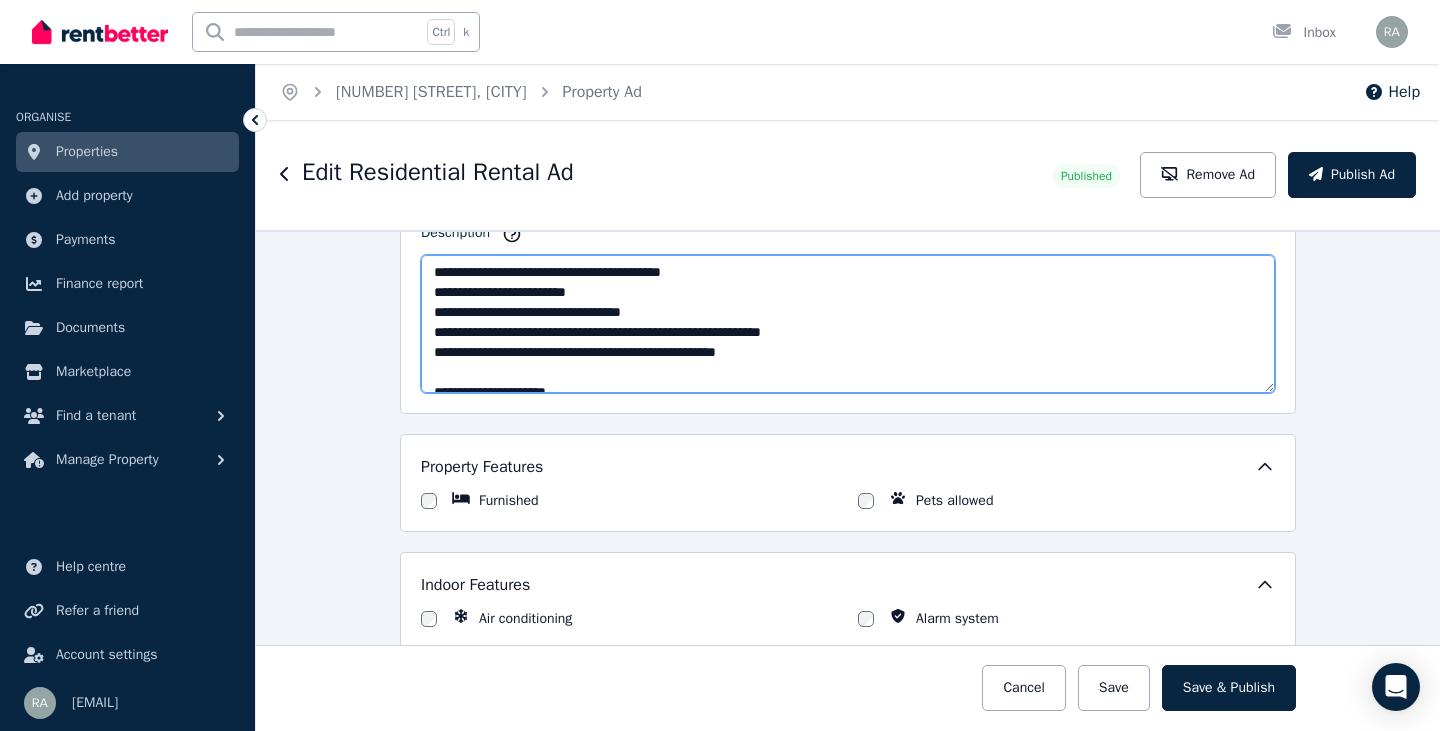 click on "Description" at bounding box center (848, 324) 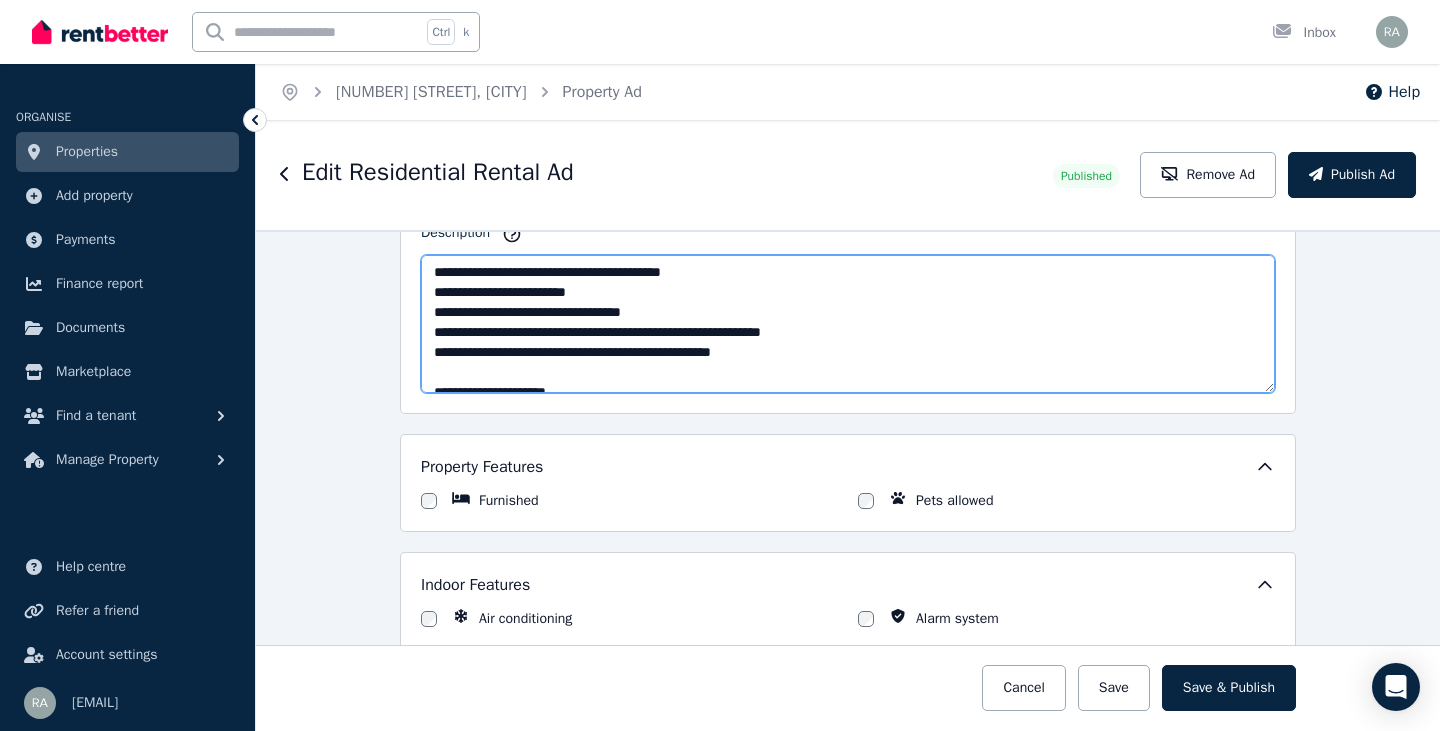click on "Description" at bounding box center [848, 324] 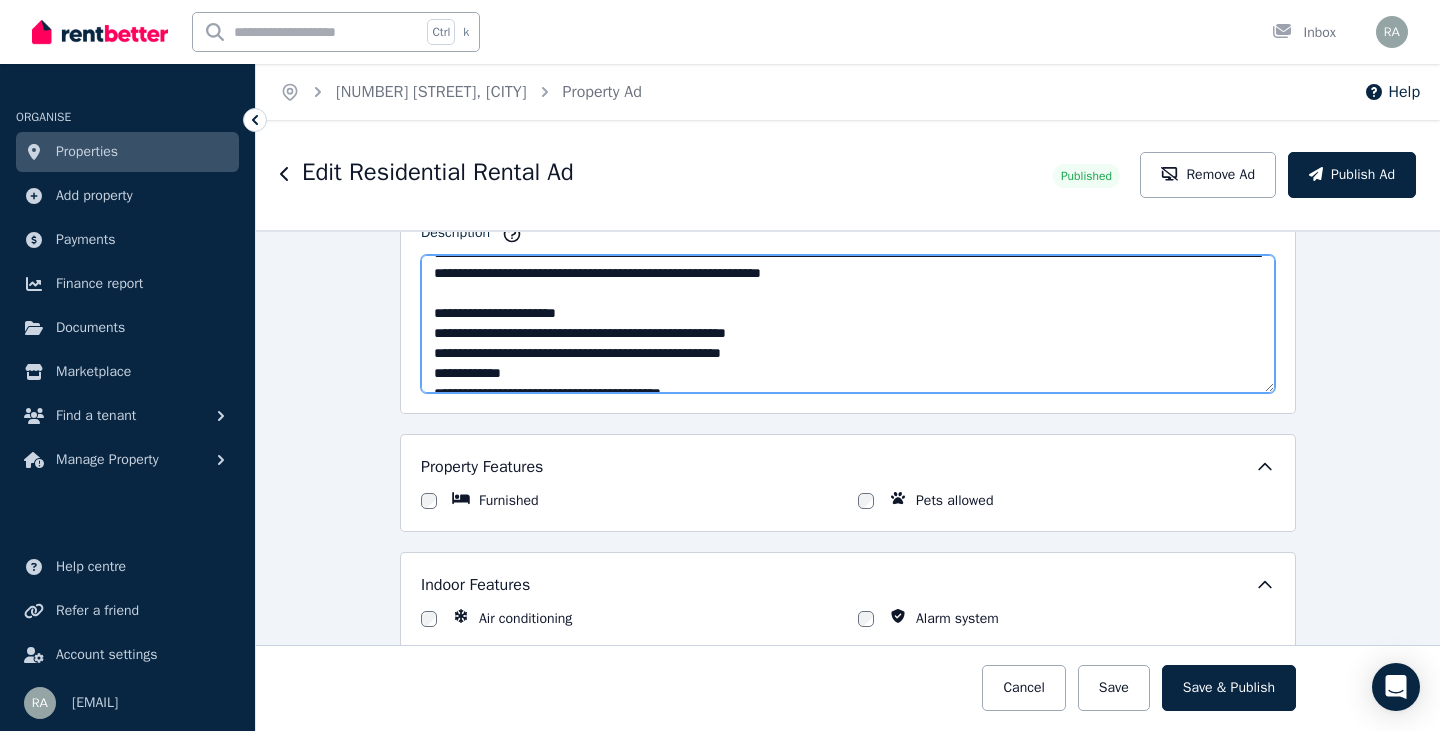 scroll, scrollTop: 21, scrollLeft: 0, axis: vertical 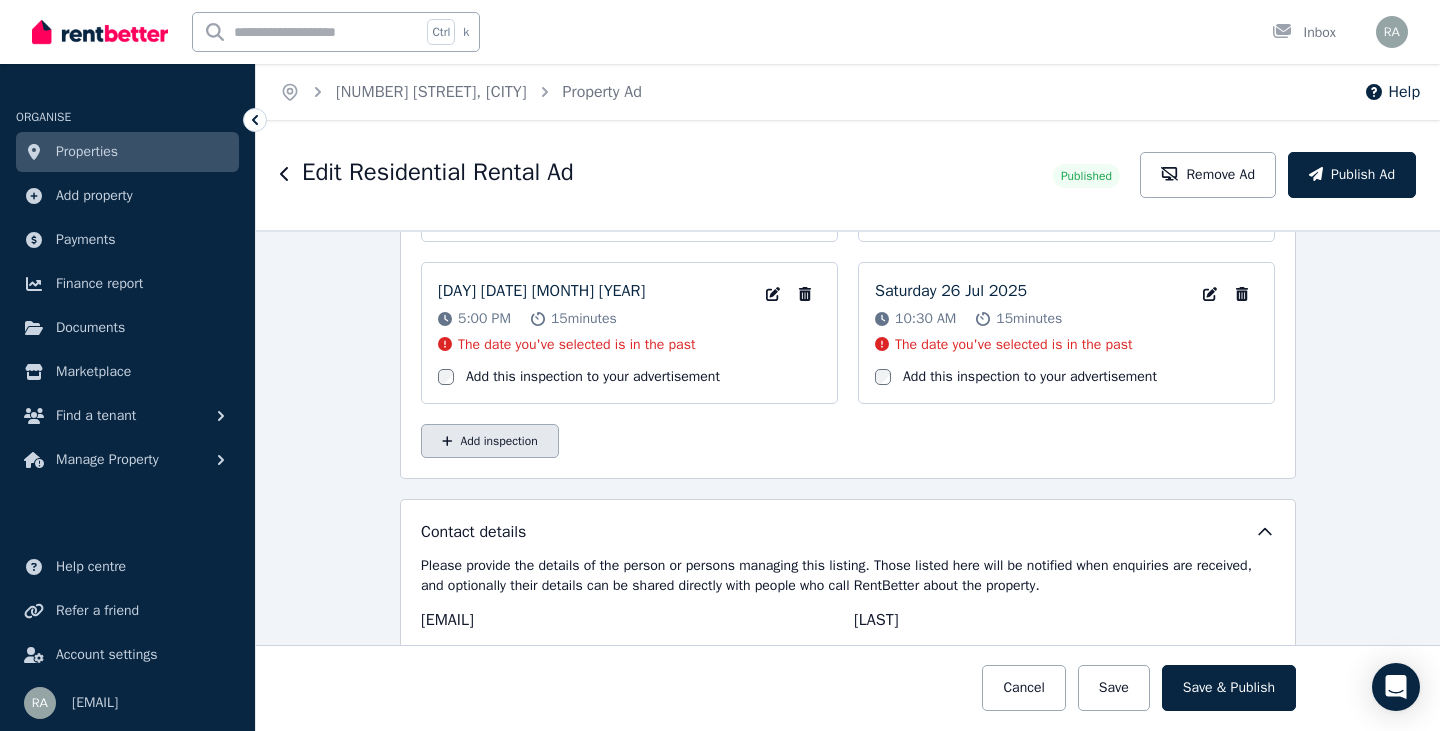 type on "**********" 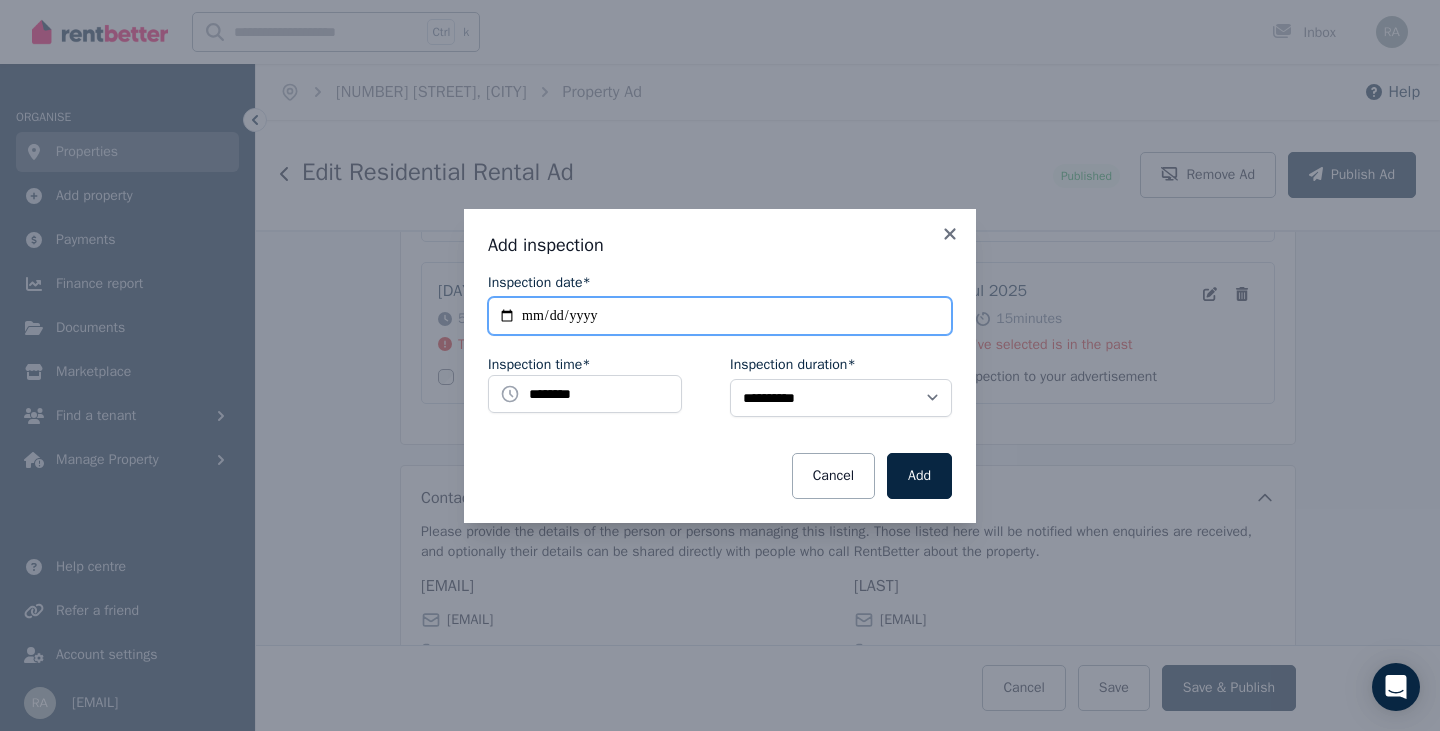 click on "**********" at bounding box center [720, 316] 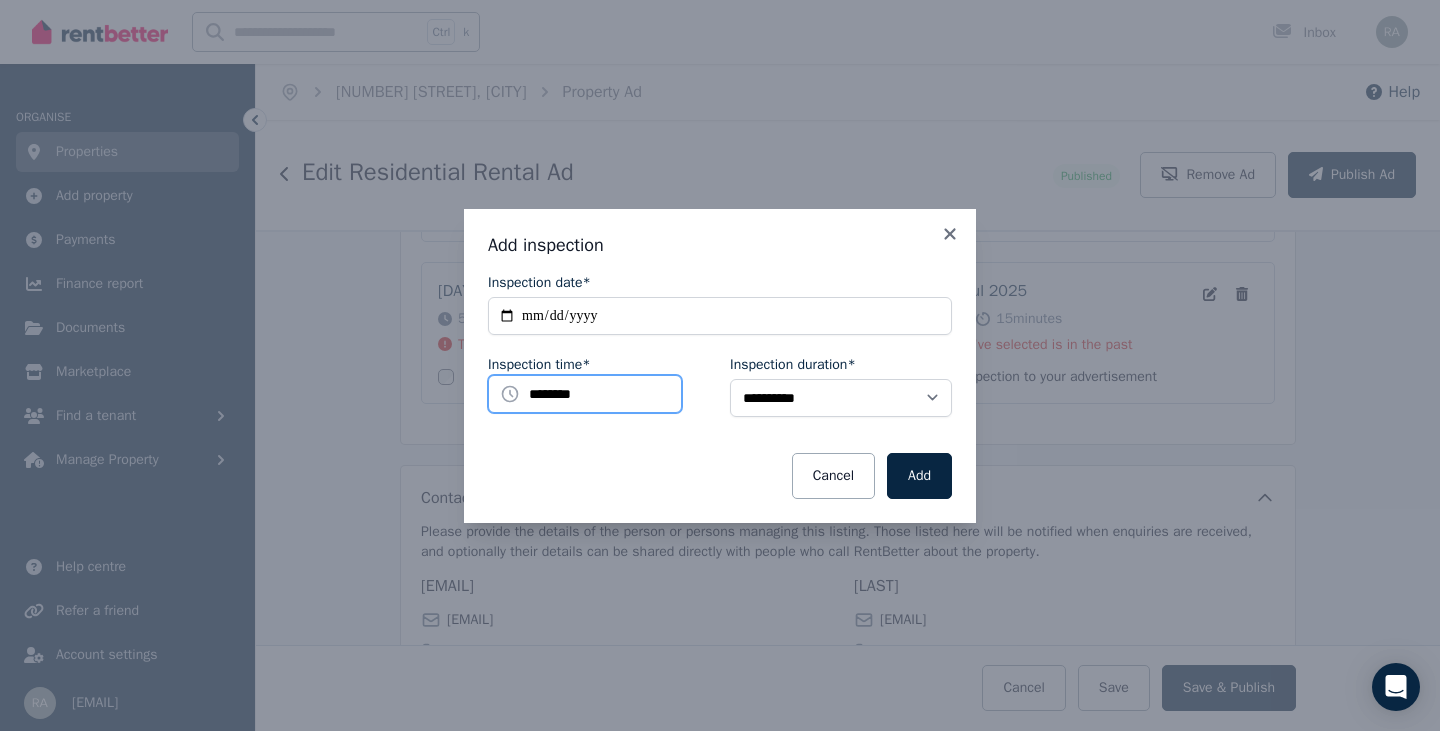 click on "********" at bounding box center [585, 394] 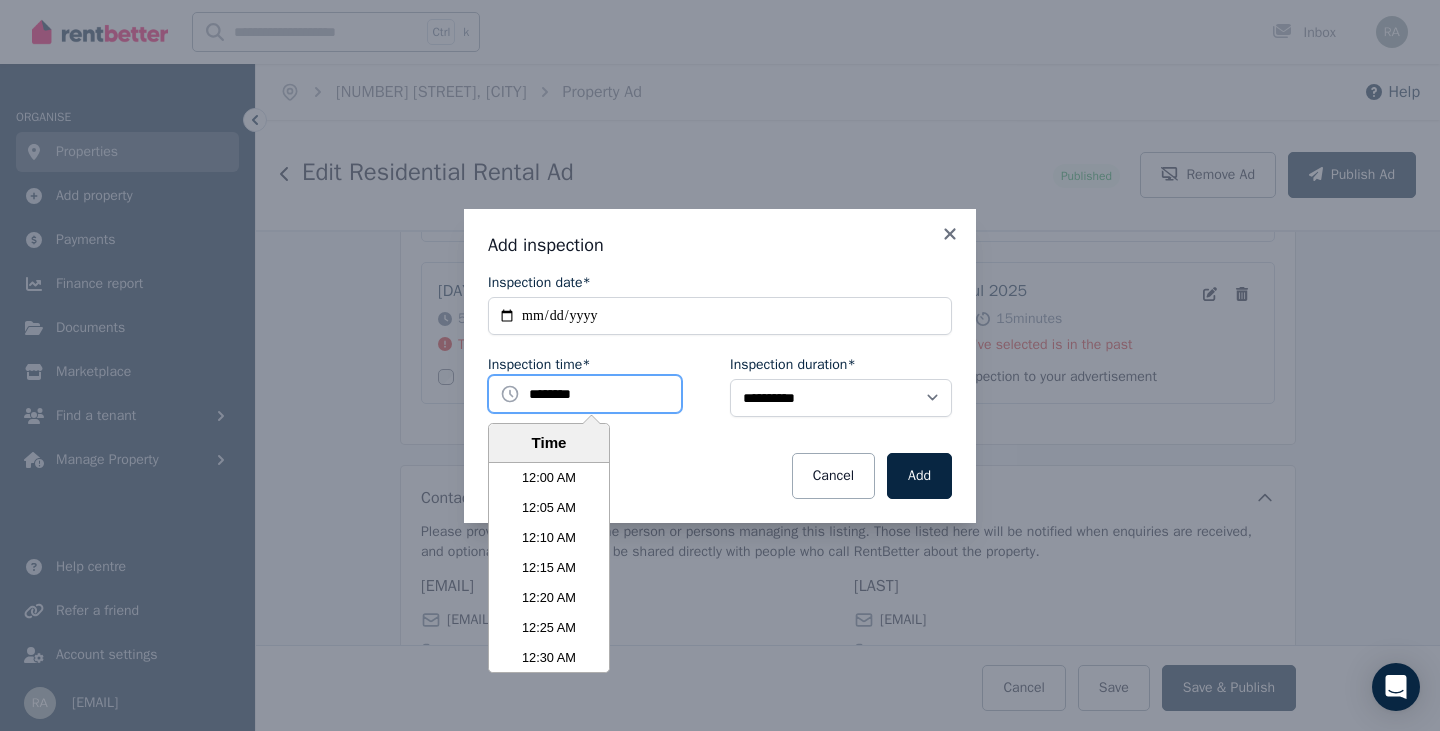 scroll, scrollTop: 3690, scrollLeft: 0, axis: vertical 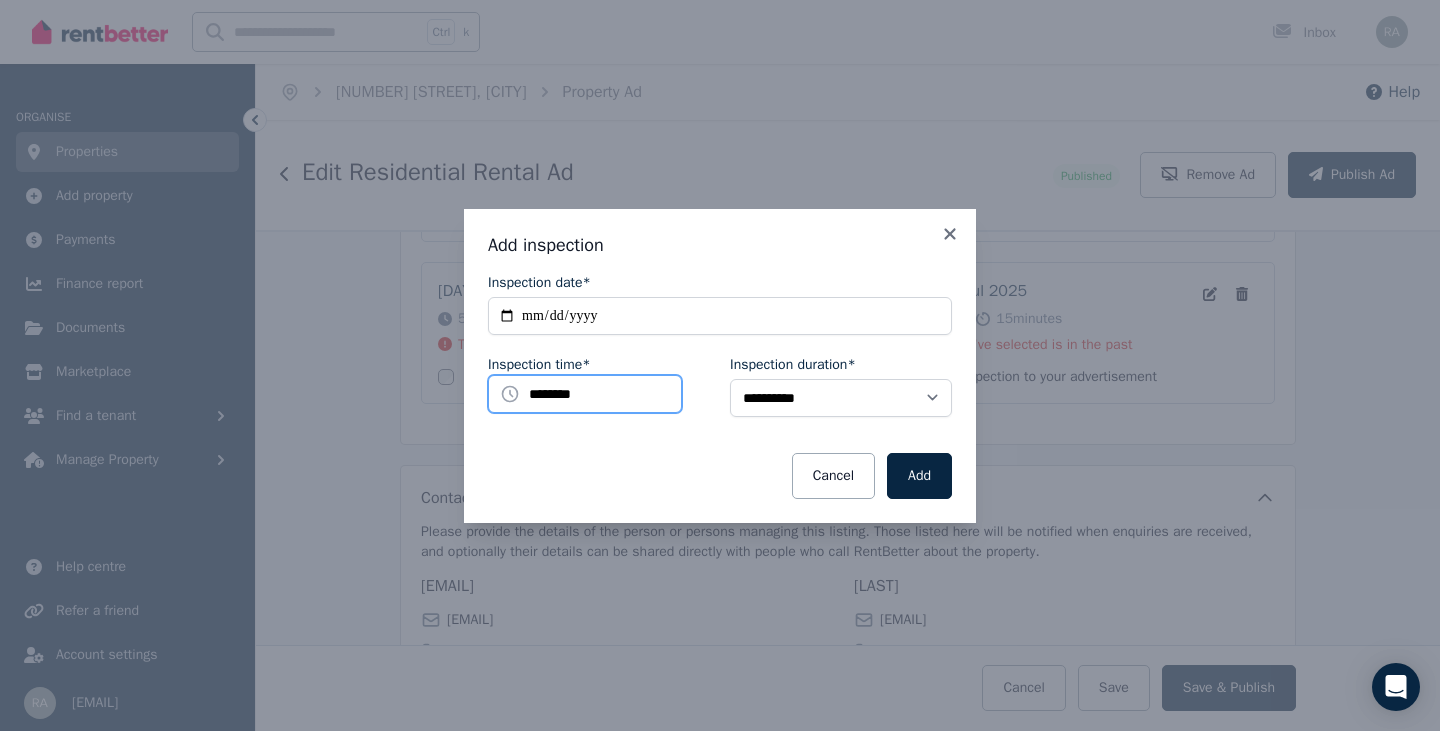 click on "********" at bounding box center [585, 394] 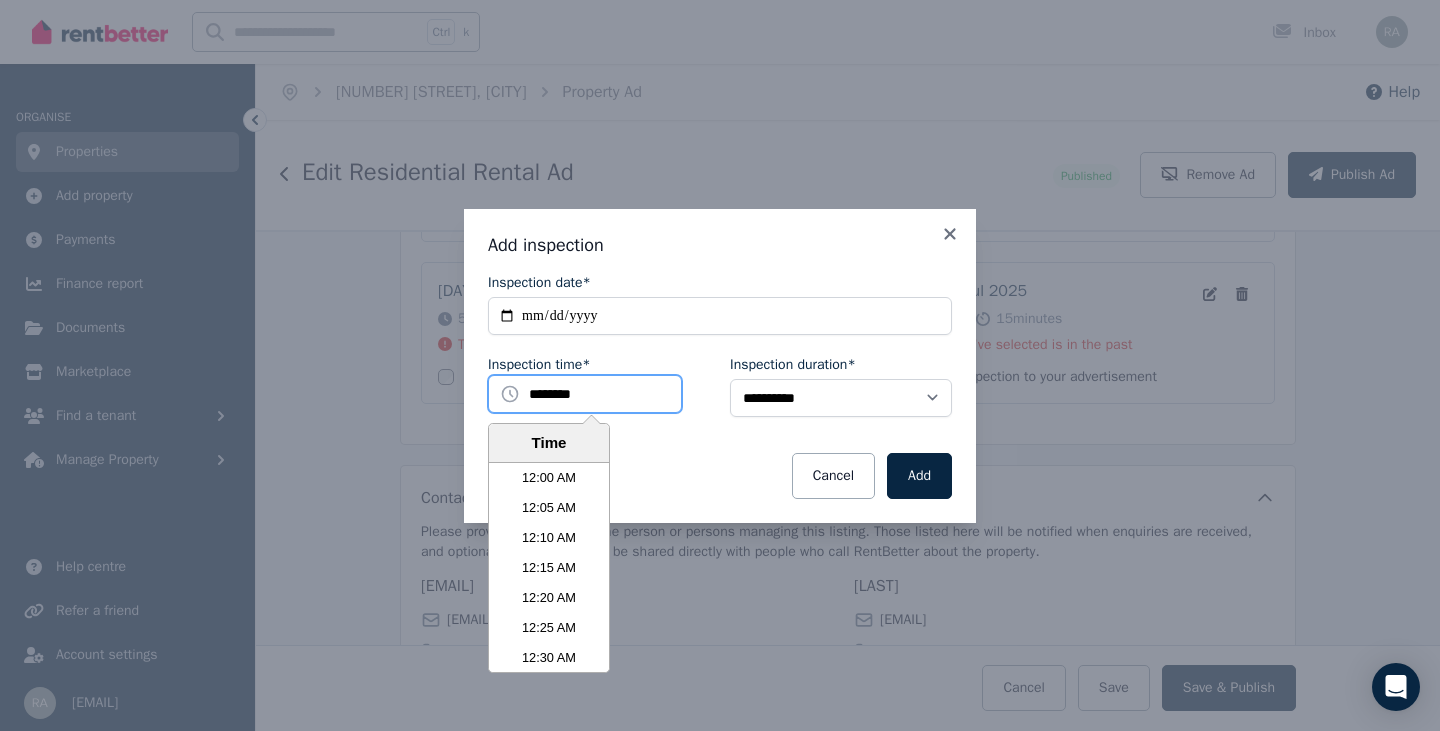 scroll, scrollTop: 3690, scrollLeft: 0, axis: vertical 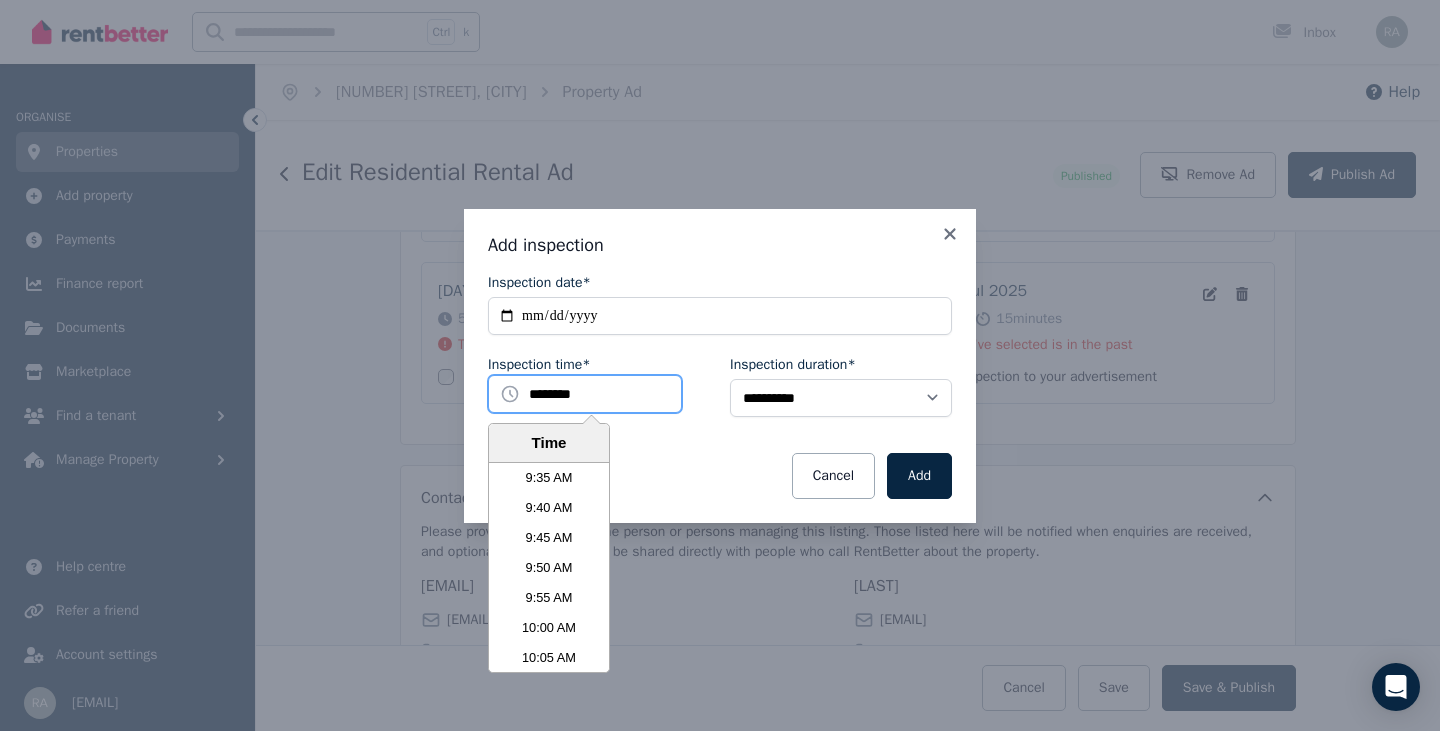 click on "********" at bounding box center (585, 394) 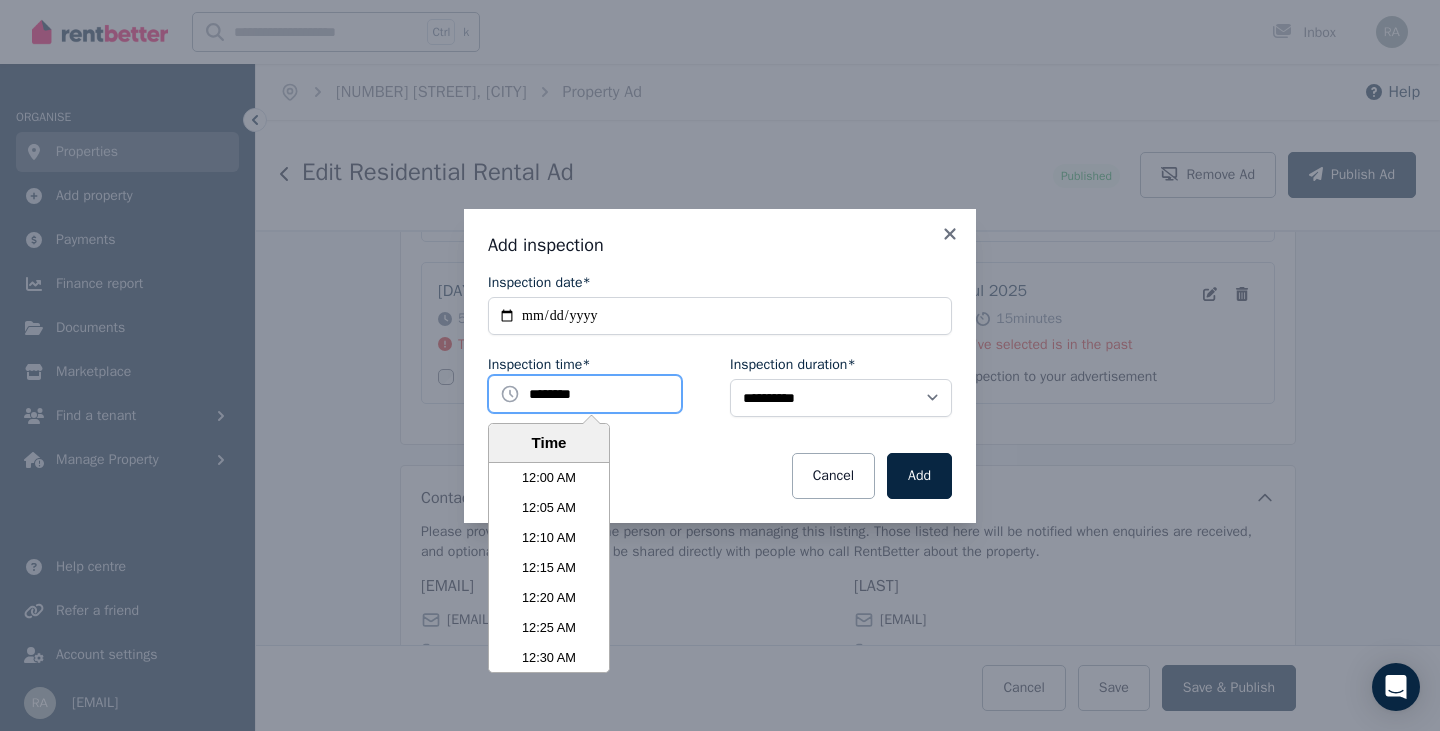 scroll, scrollTop: 3690, scrollLeft: 0, axis: vertical 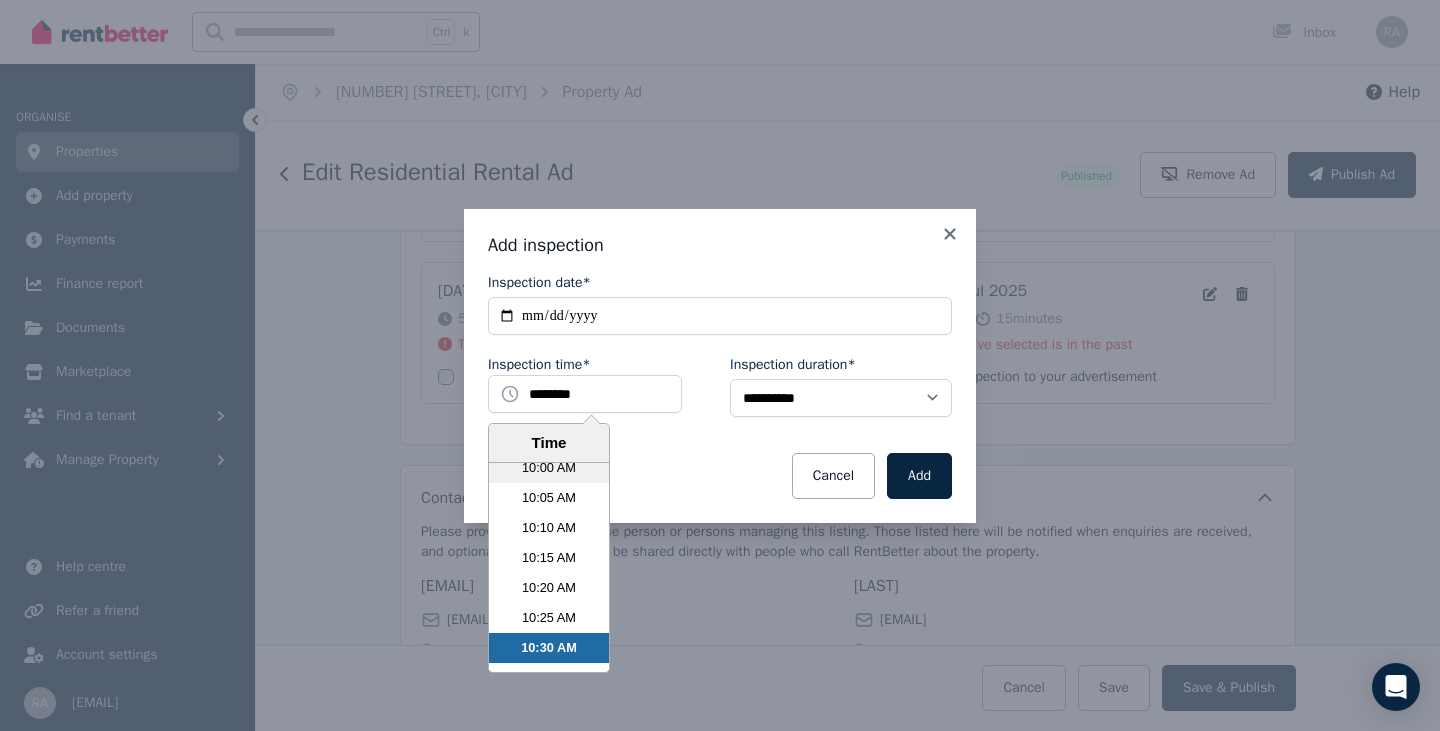 click on "10:00 AM" at bounding box center [549, 468] 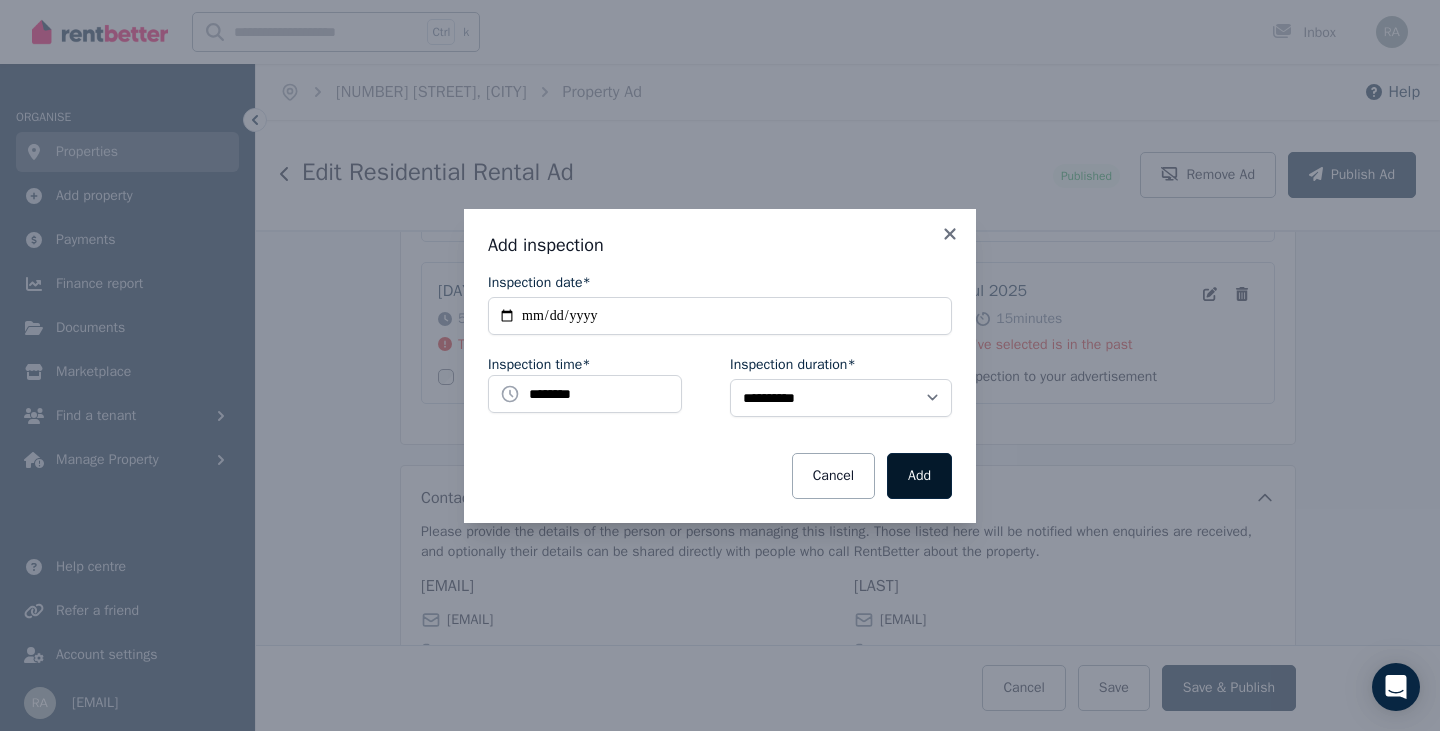 click on "Add" at bounding box center [919, 476] 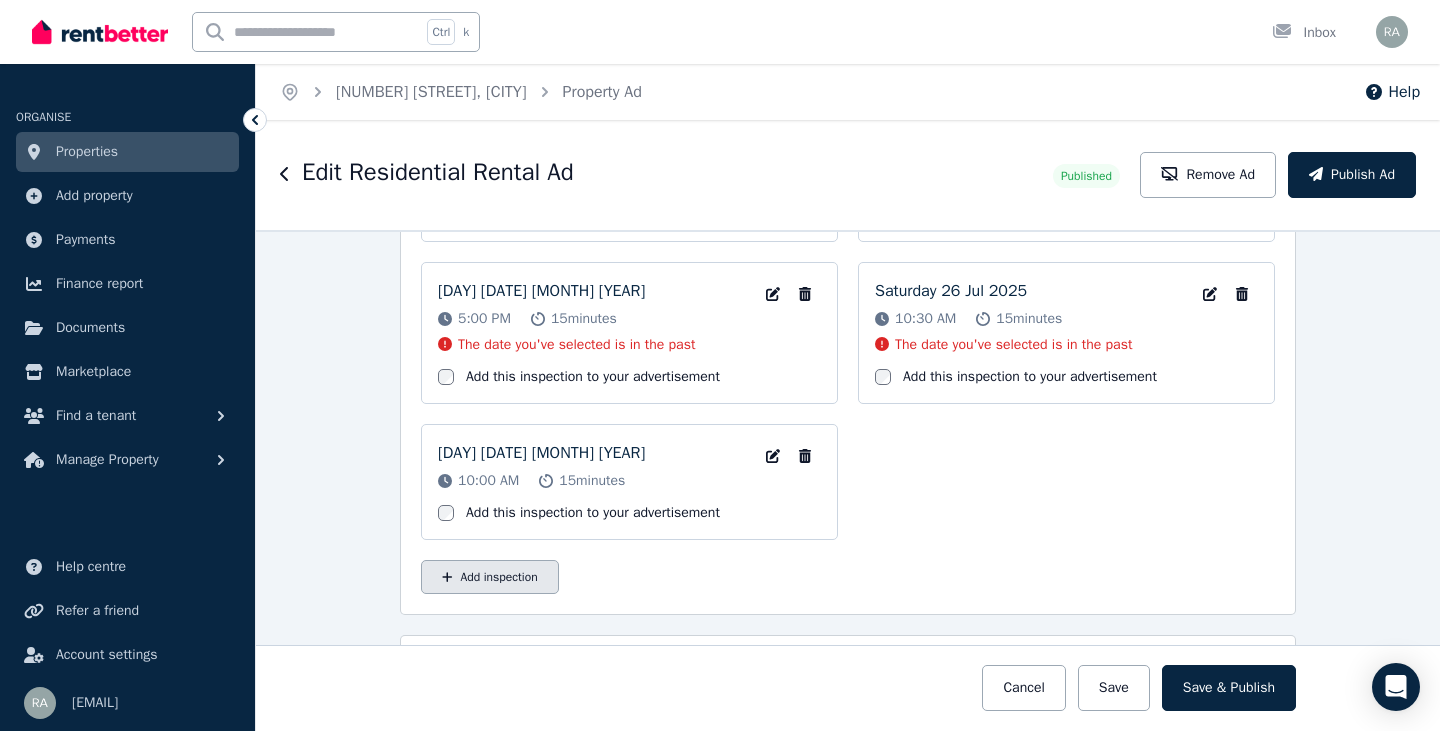 click on "Add inspection" at bounding box center (490, 577) 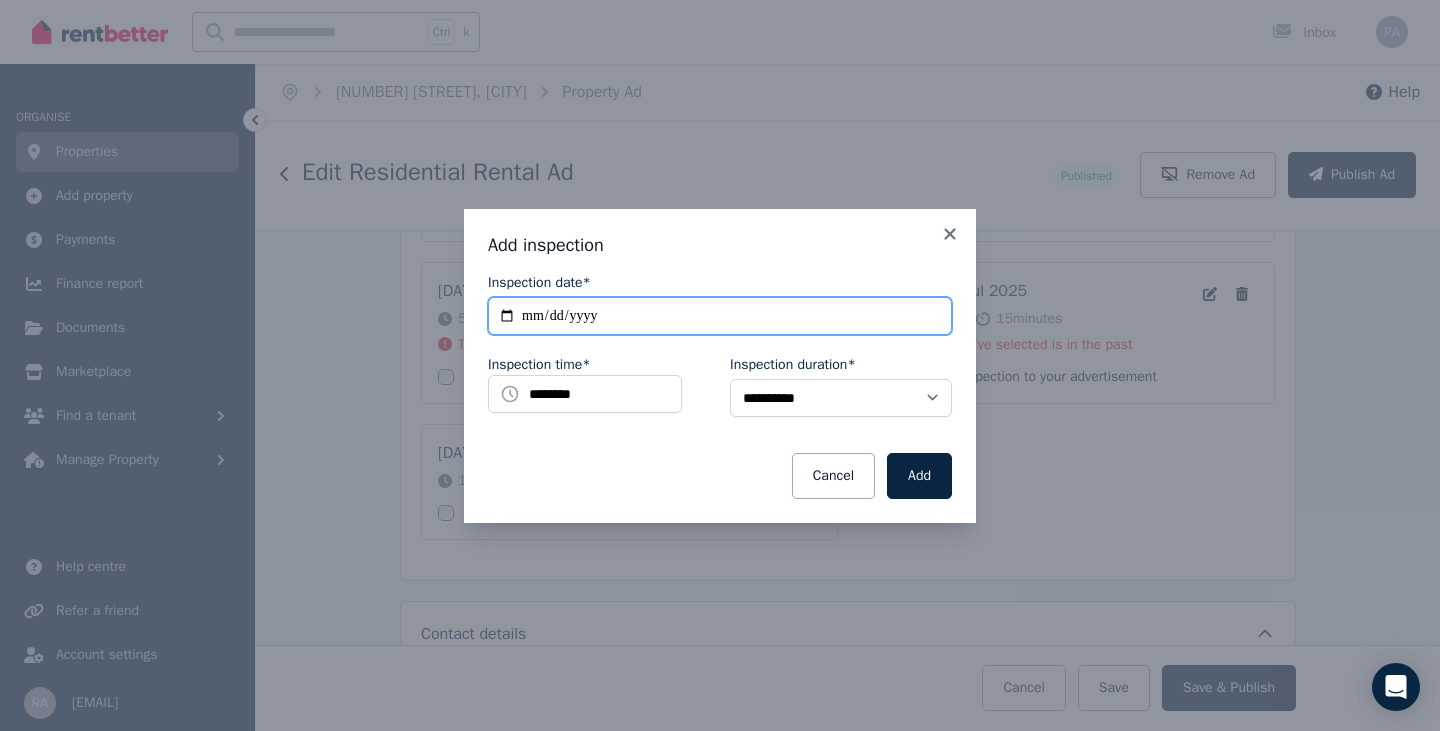 click on "**********" at bounding box center (720, 316) 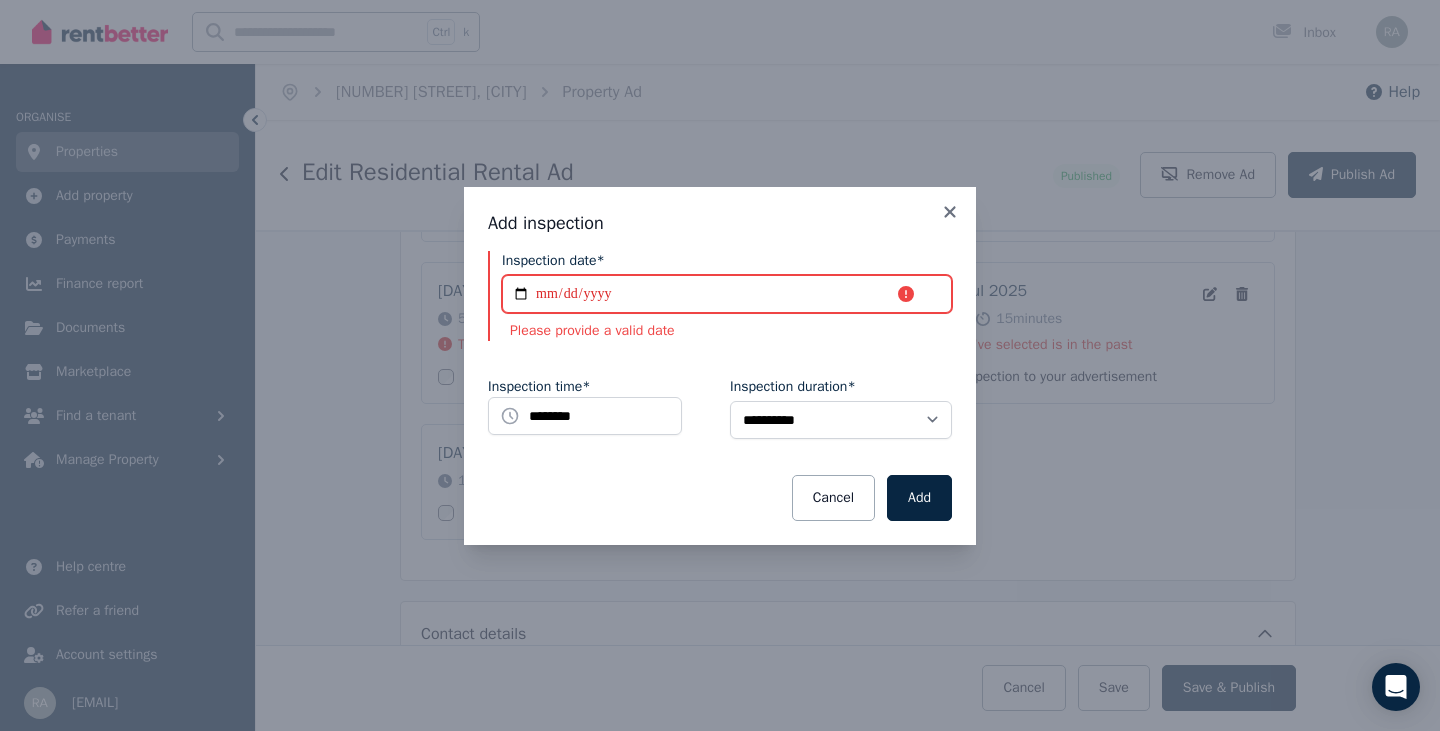 type on "**********" 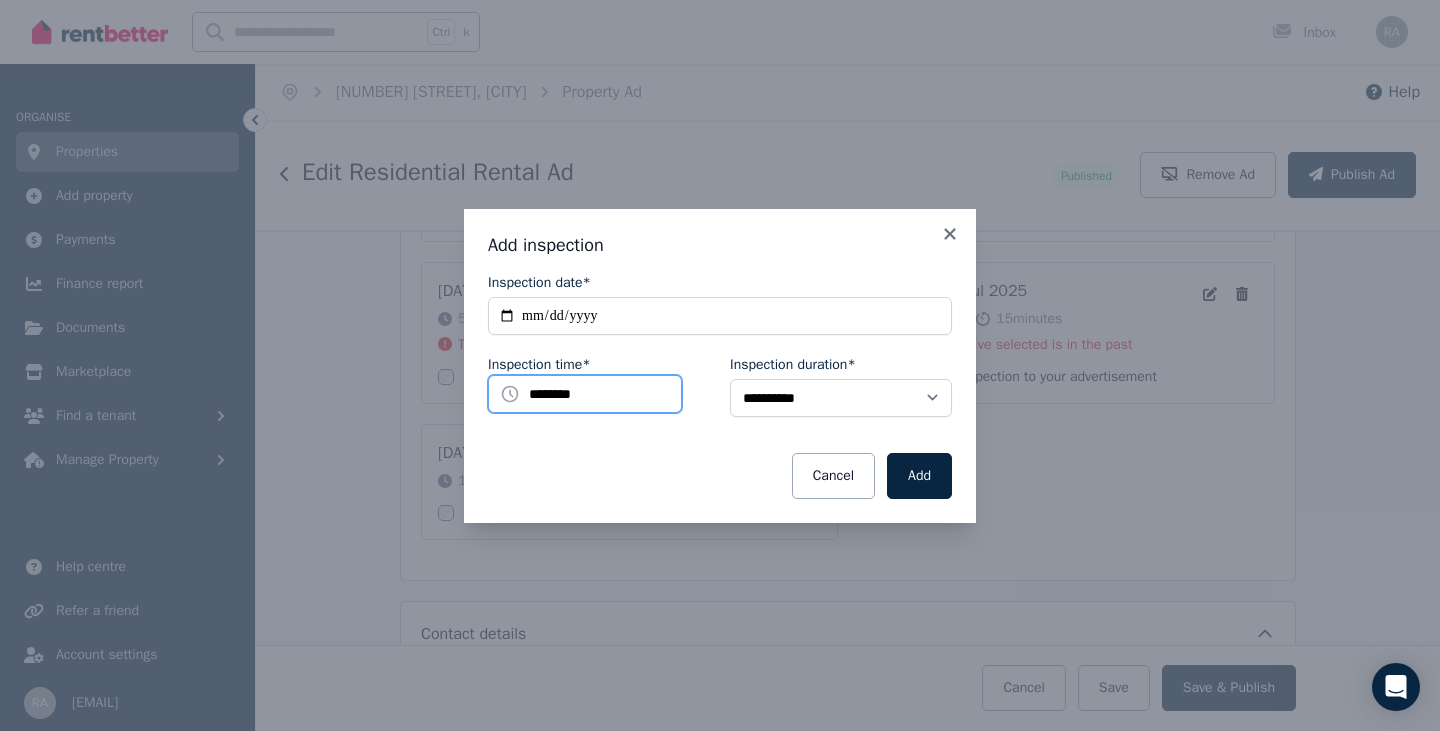 click on "********" at bounding box center [585, 394] 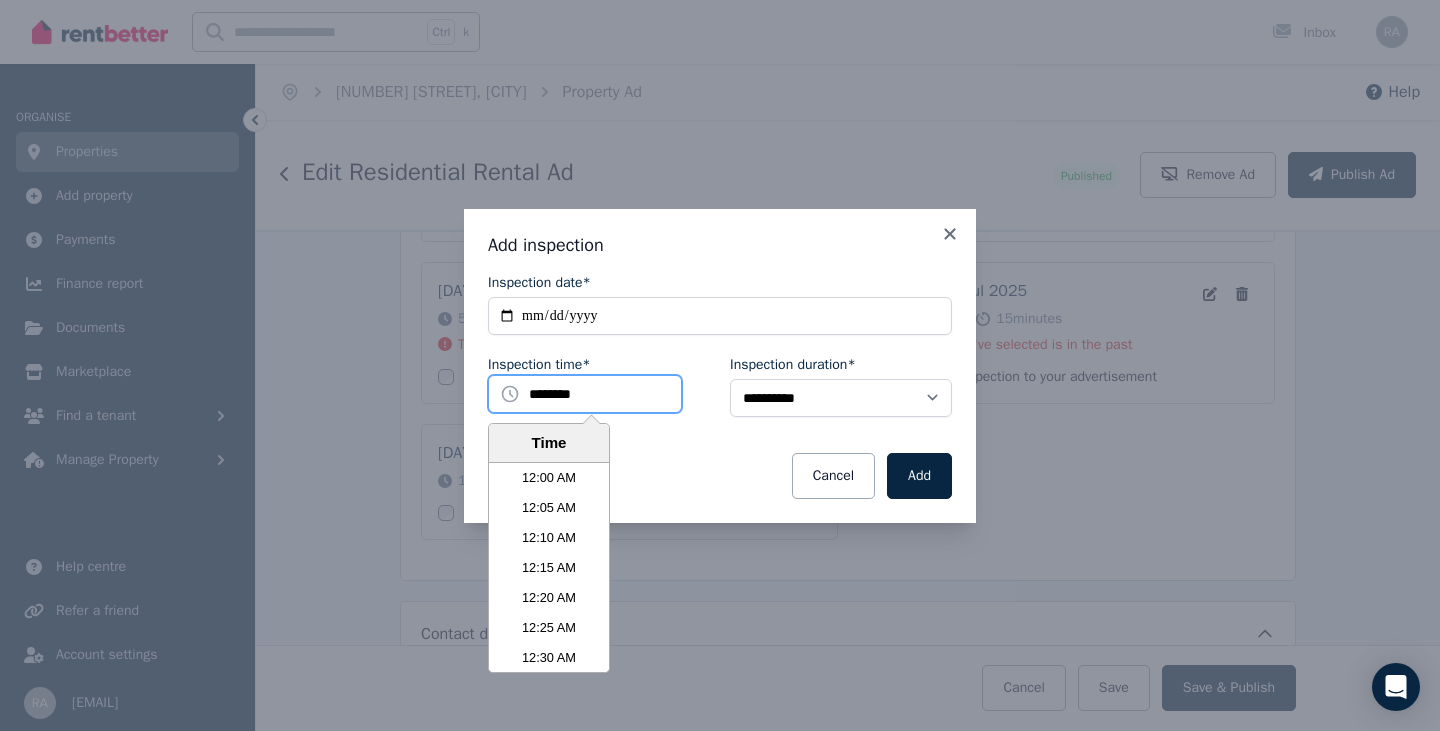 scroll, scrollTop: 3690, scrollLeft: 0, axis: vertical 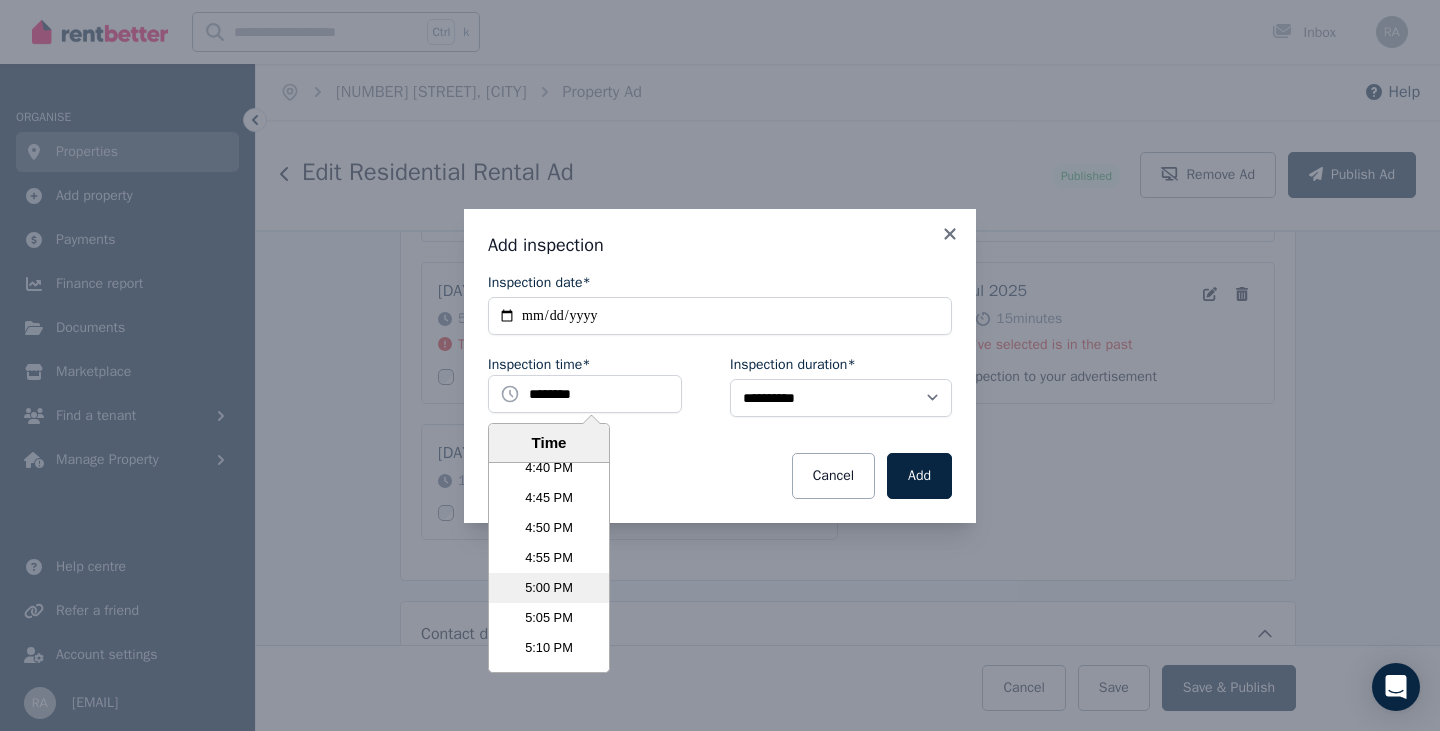 click on "5:00 PM" at bounding box center [549, 588] 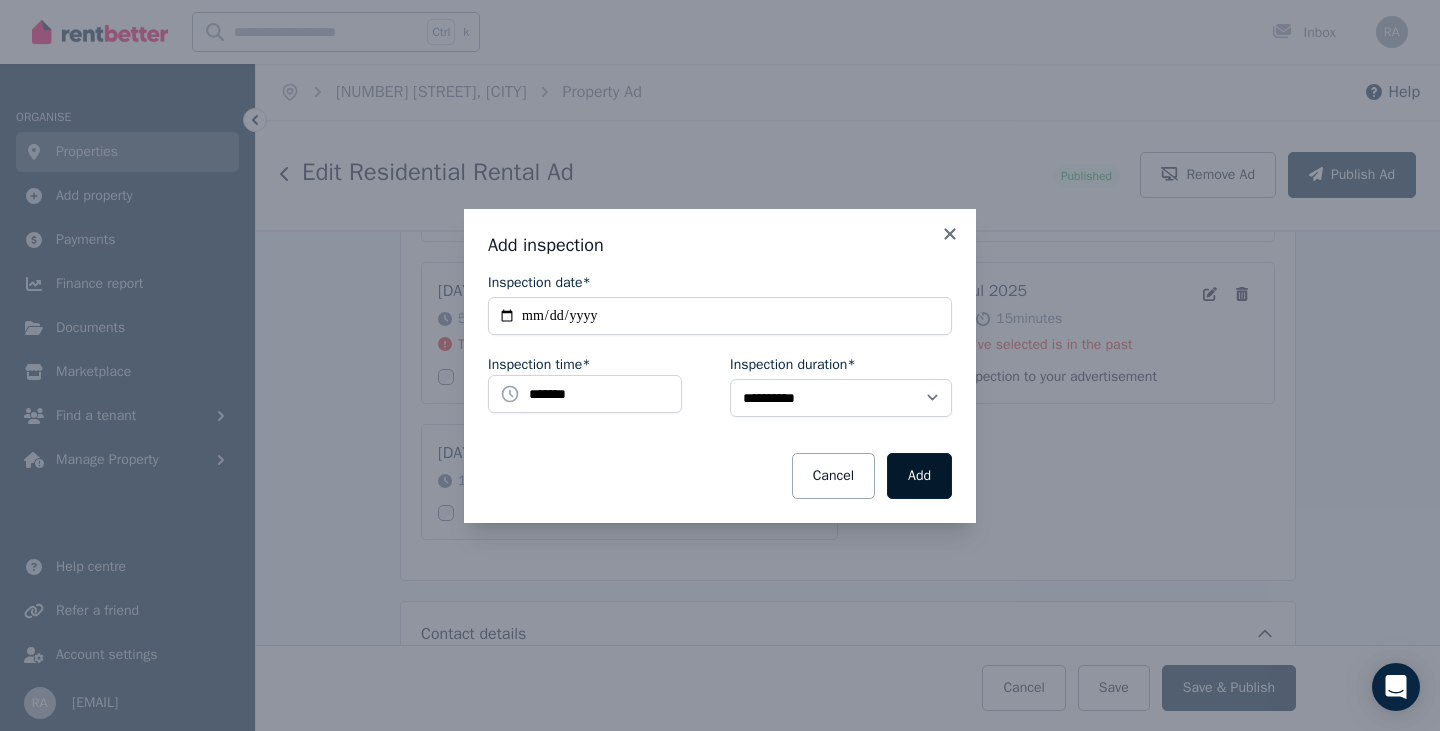 click on "Add" at bounding box center [919, 476] 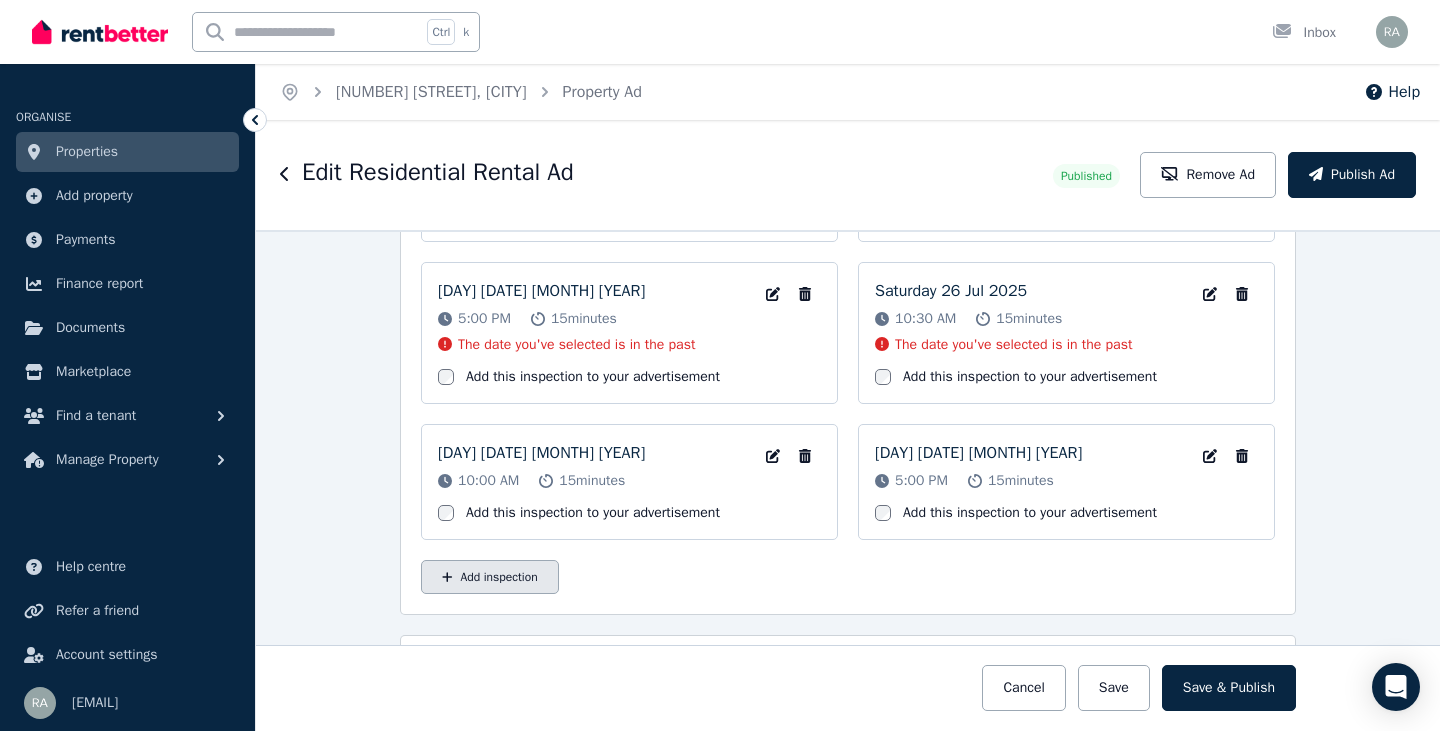click on "Add inspection" at bounding box center (490, 577) 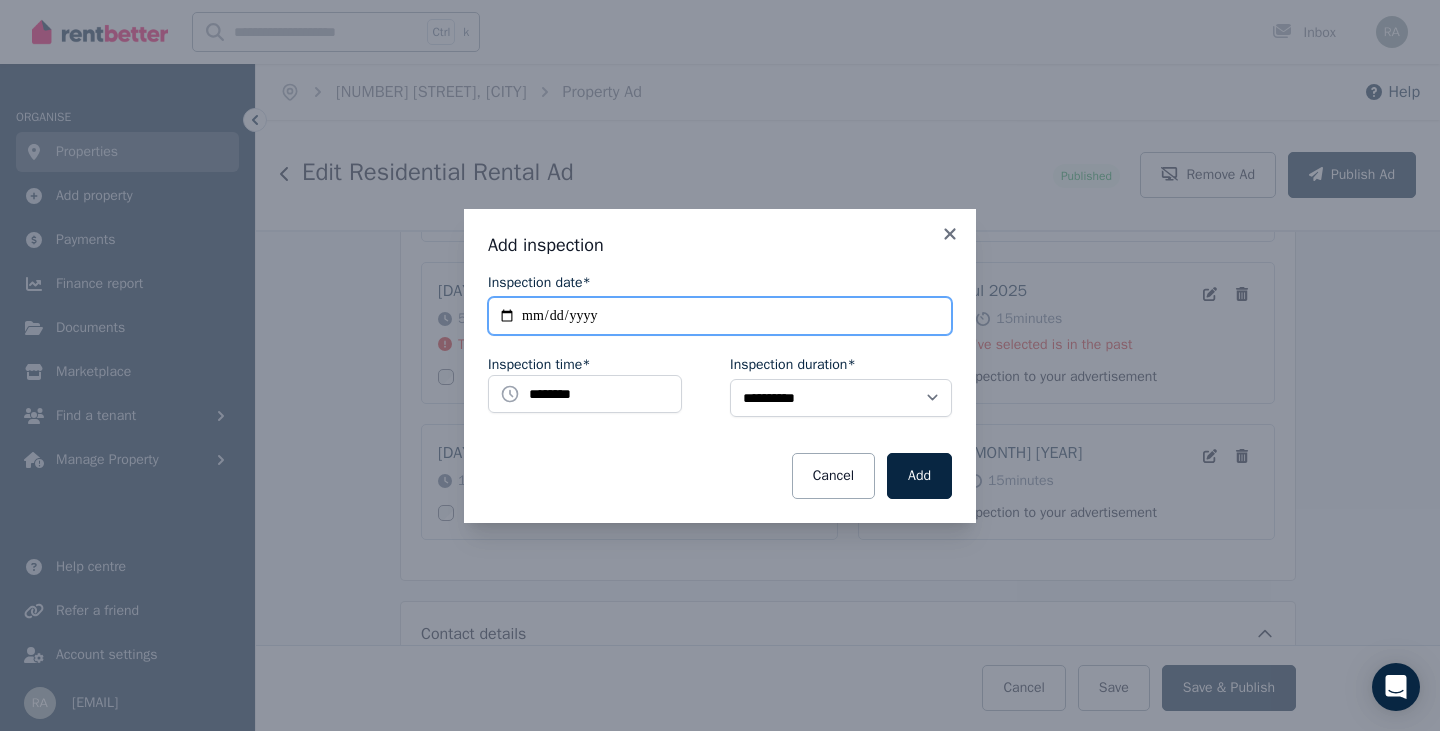 click on "**********" at bounding box center [720, 316] 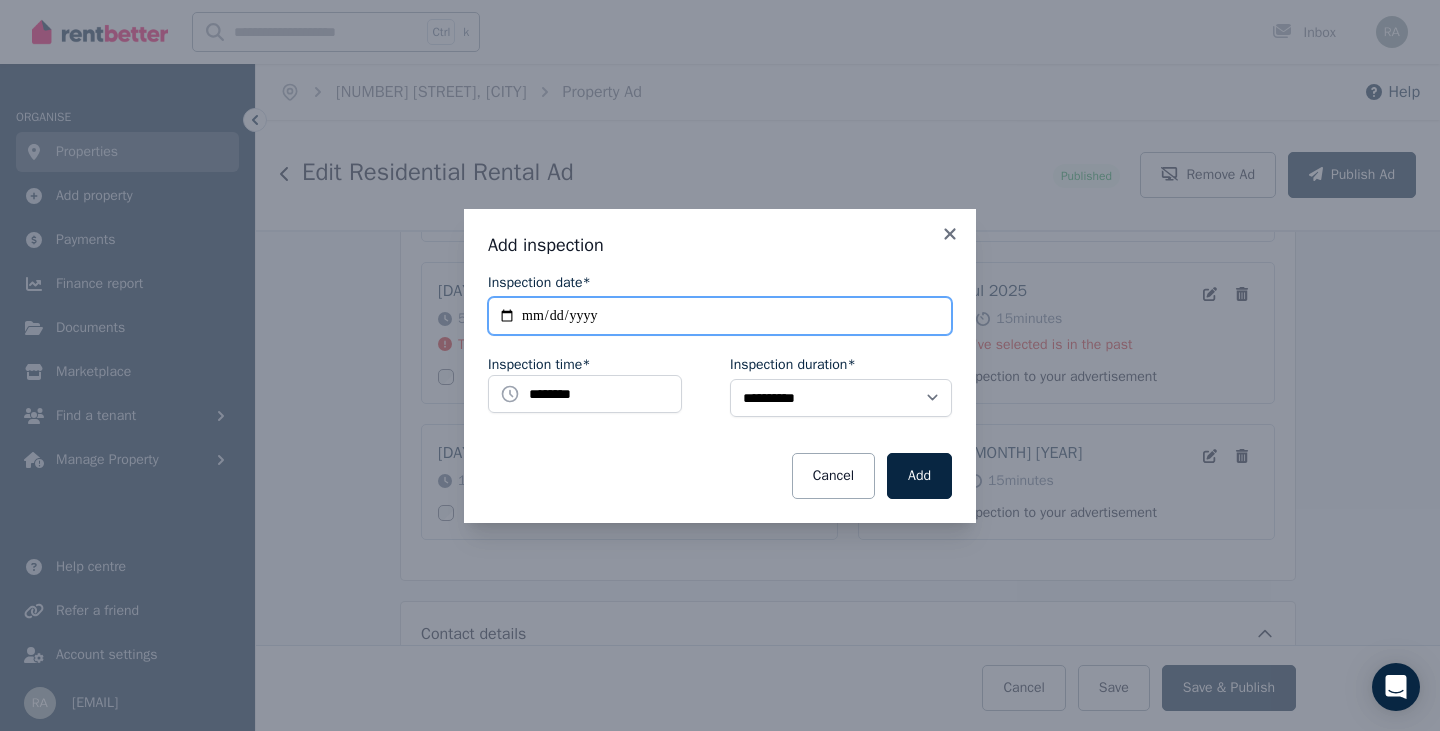 click on "**********" at bounding box center [720, 316] 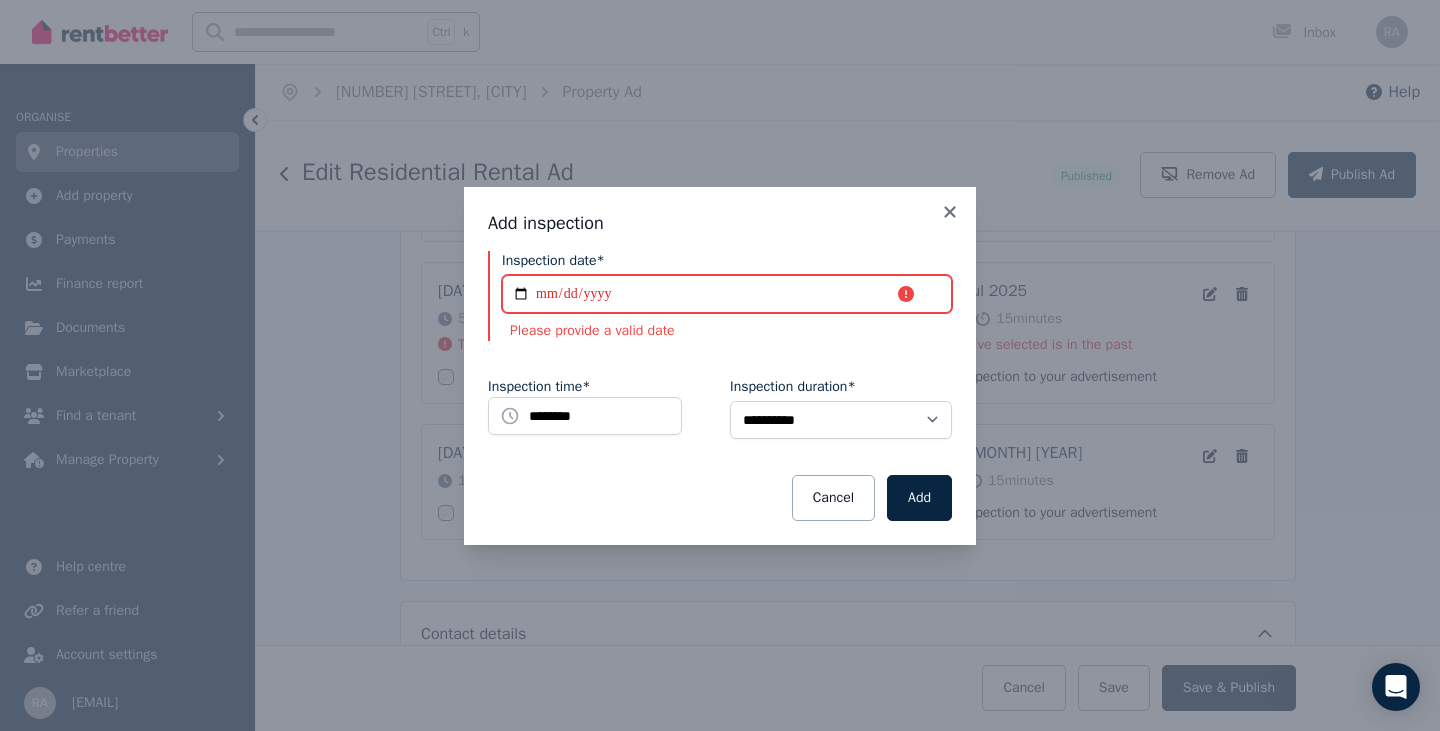 type on "**********" 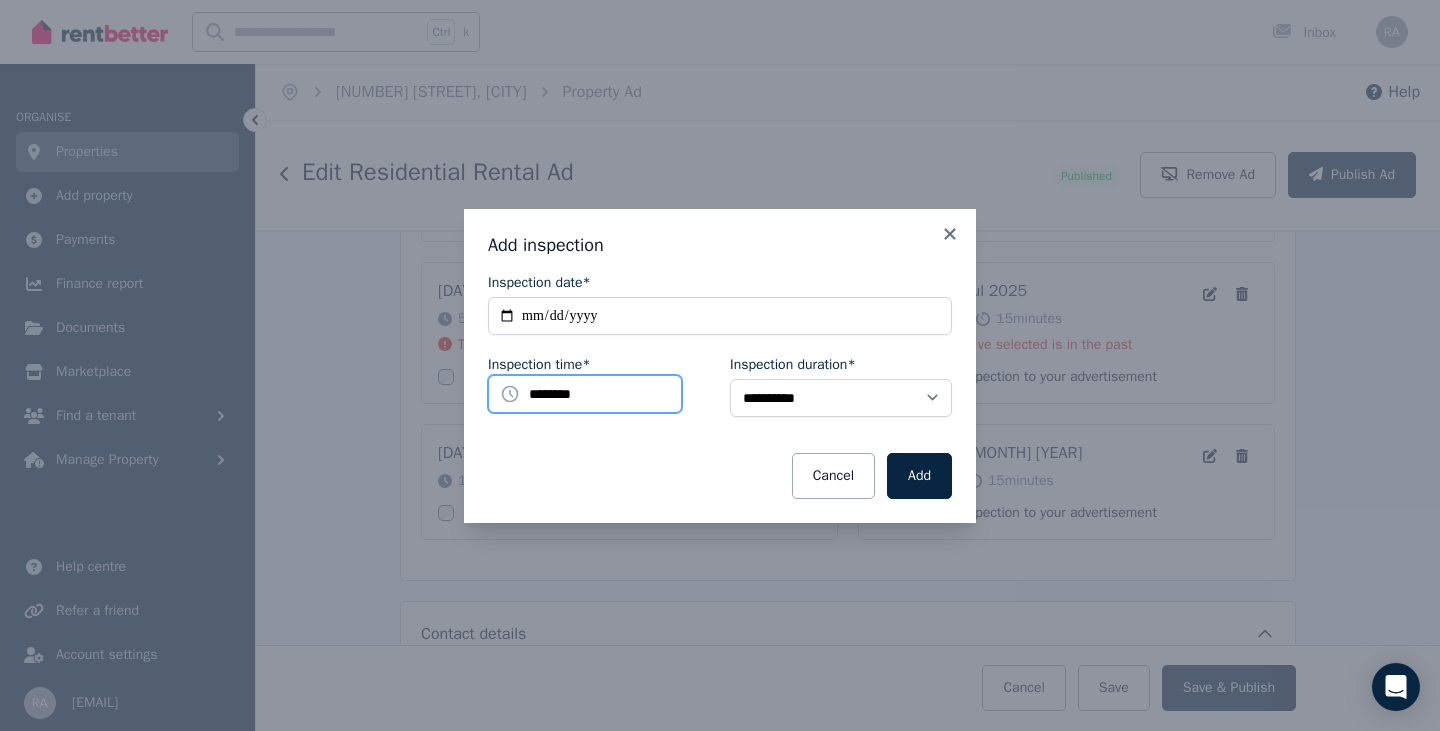click on "********" at bounding box center (585, 394) 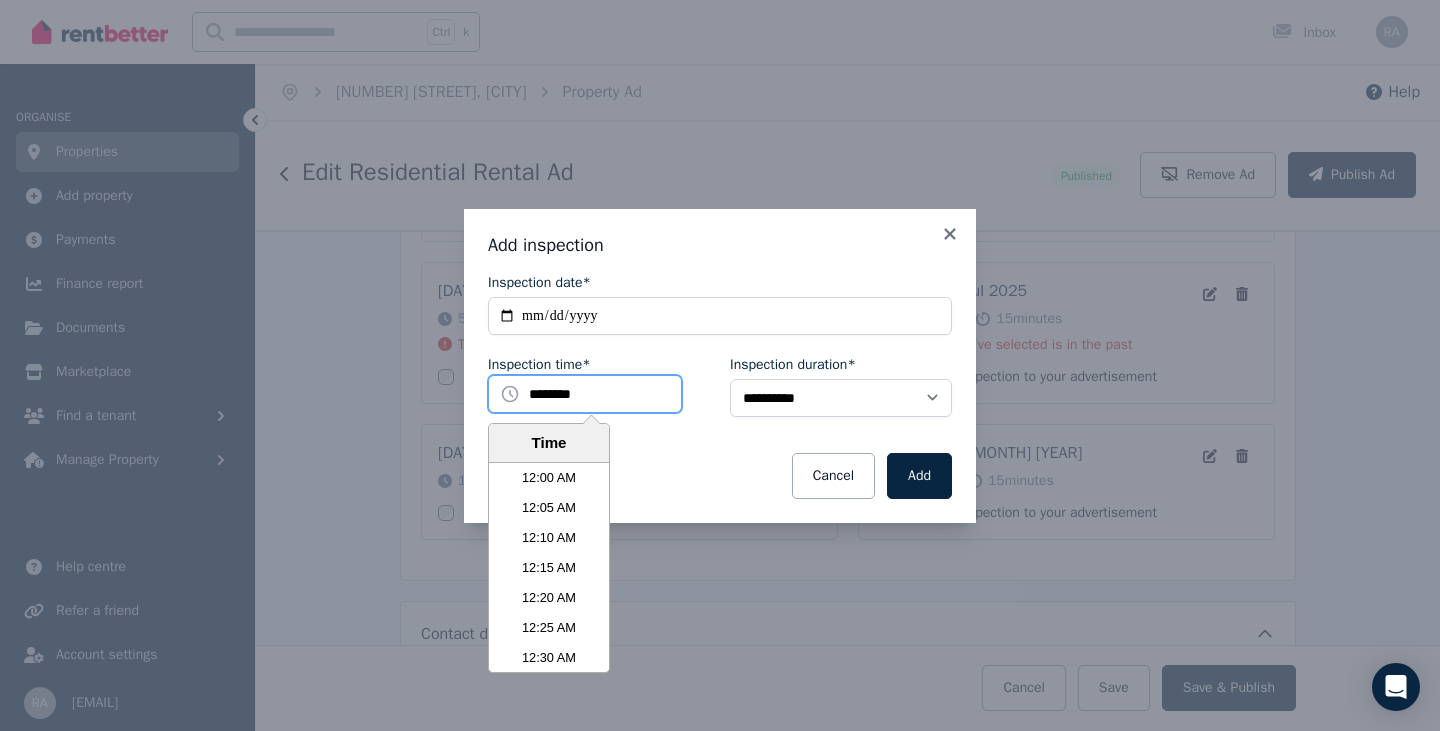 scroll, scrollTop: 3690, scrollLeft: 0, axis: vertical 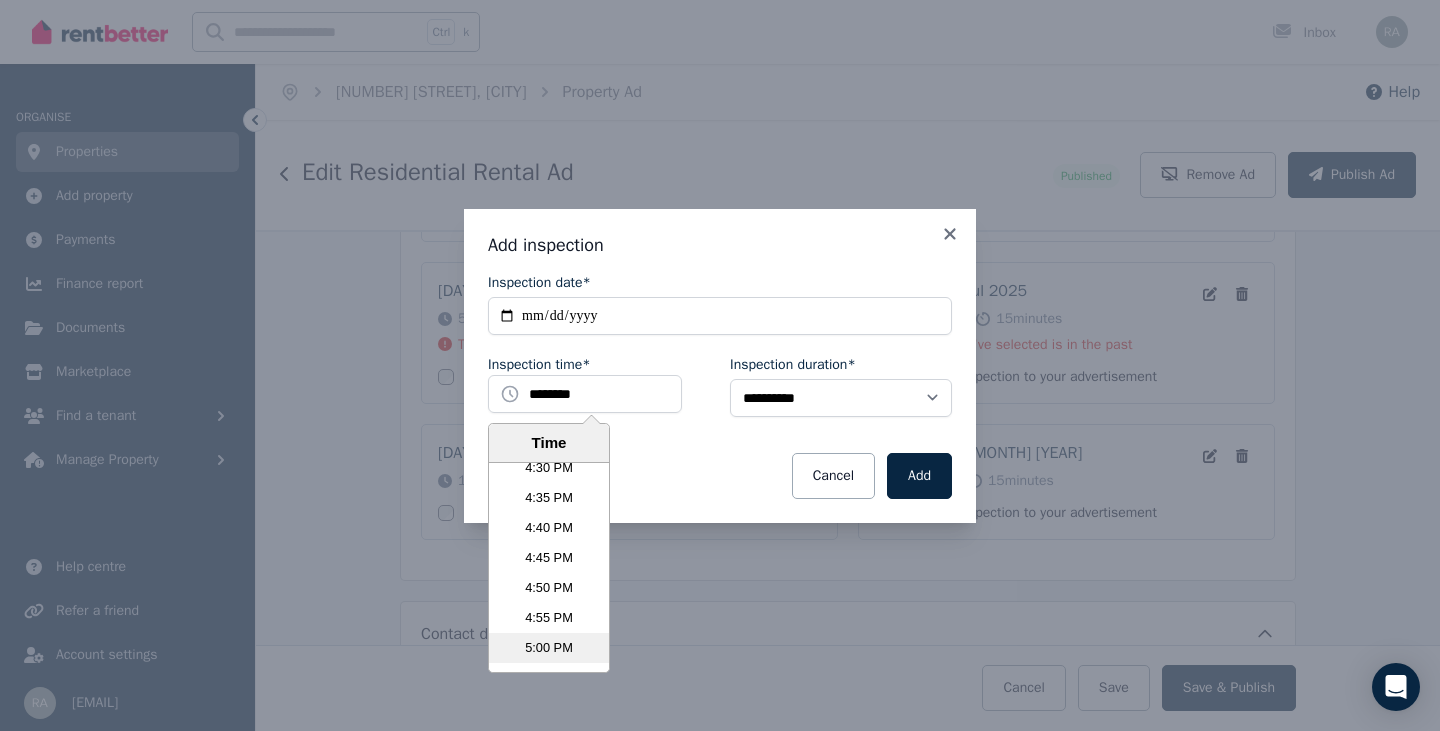 click on "5:00 PM" at bounding box center (549, 648) 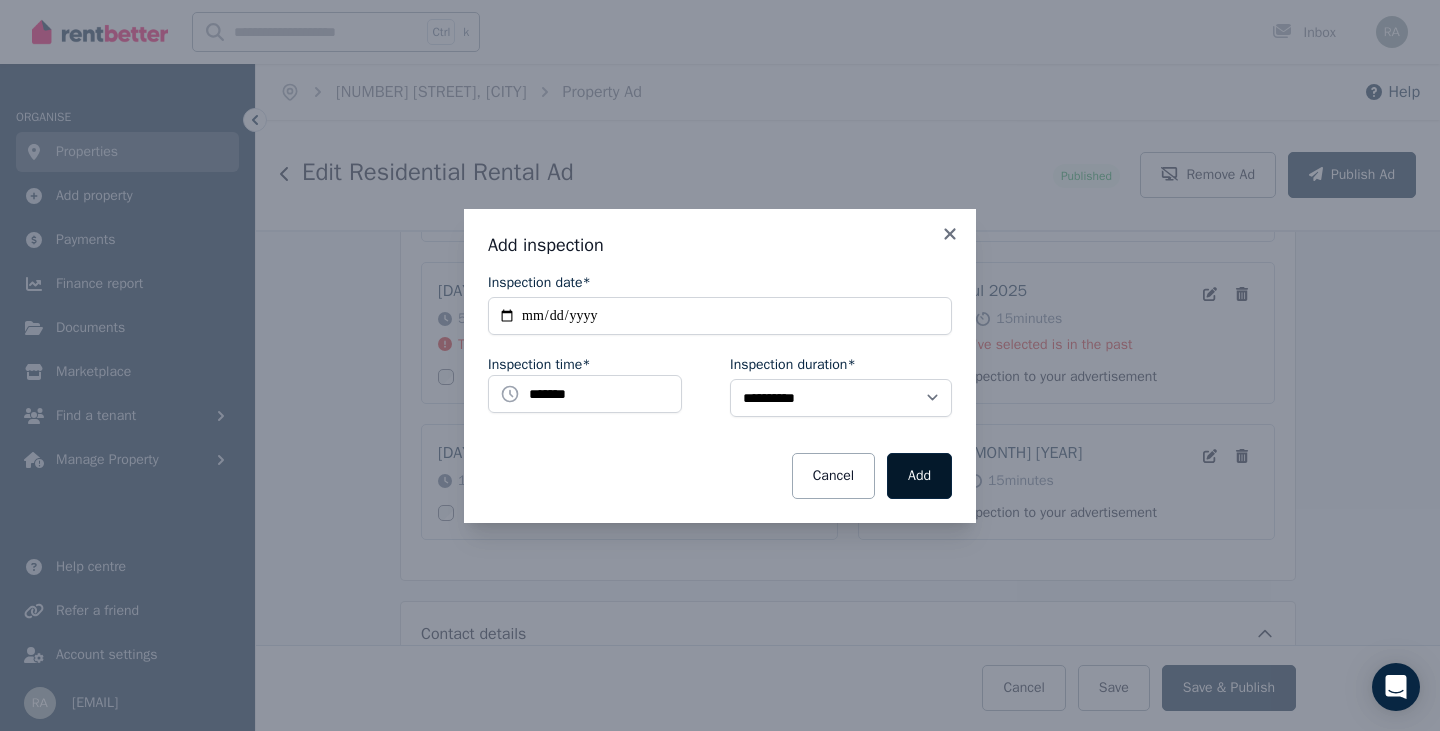 click on "Add" at bounding box center (919, 476) 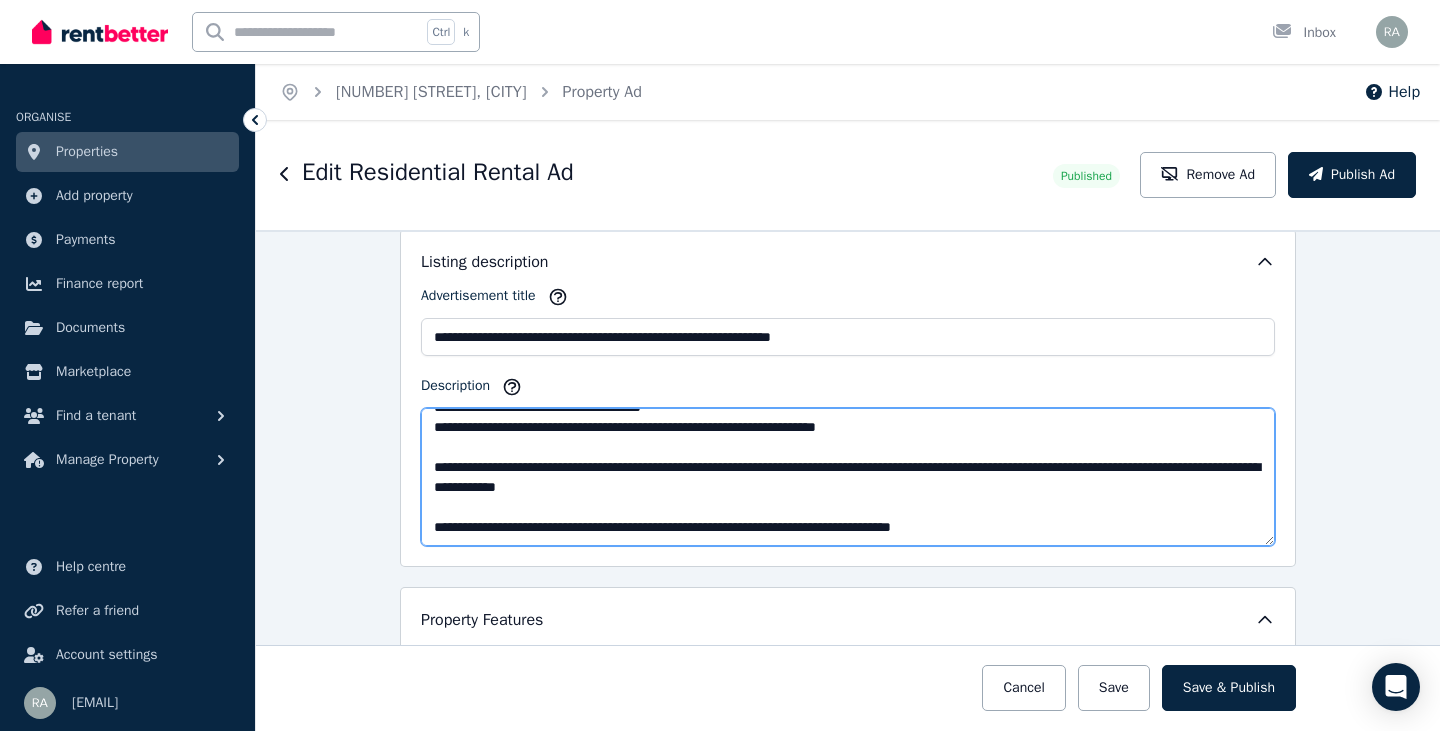scroll, scrollTop: 1139, scrollLeft: 0, axis: vertical 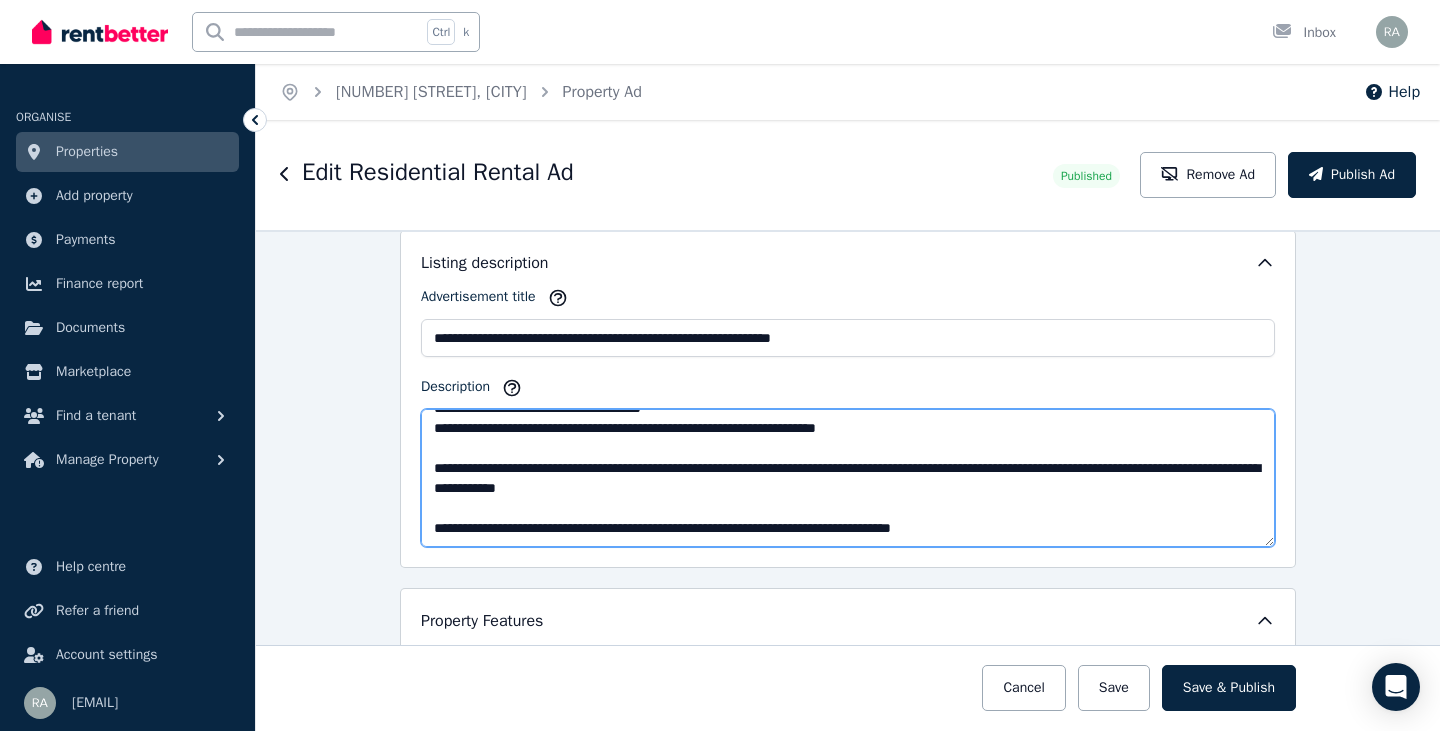 click on "Description" at bounding box center [848, 478] 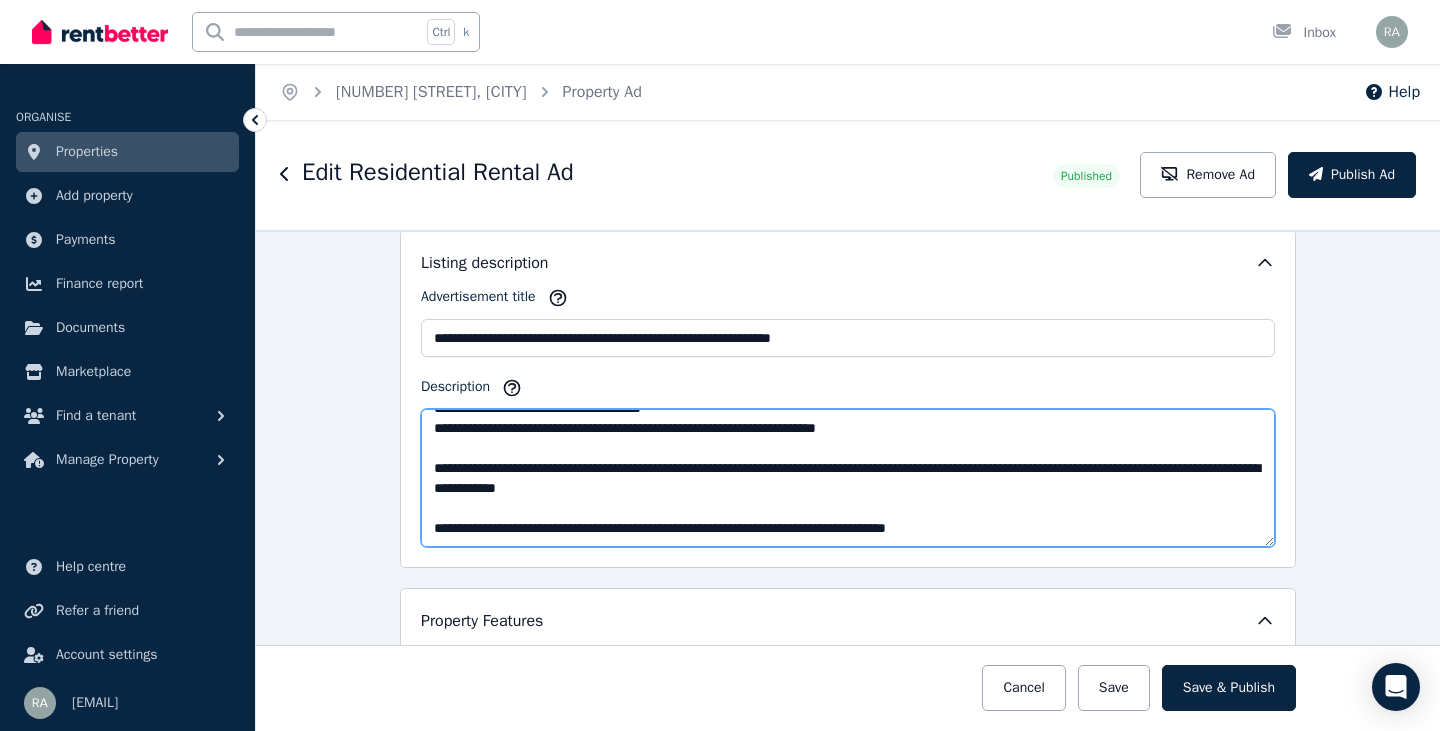 scroll, scrollTop: 386, scrollLeft: 0, axis: vertical 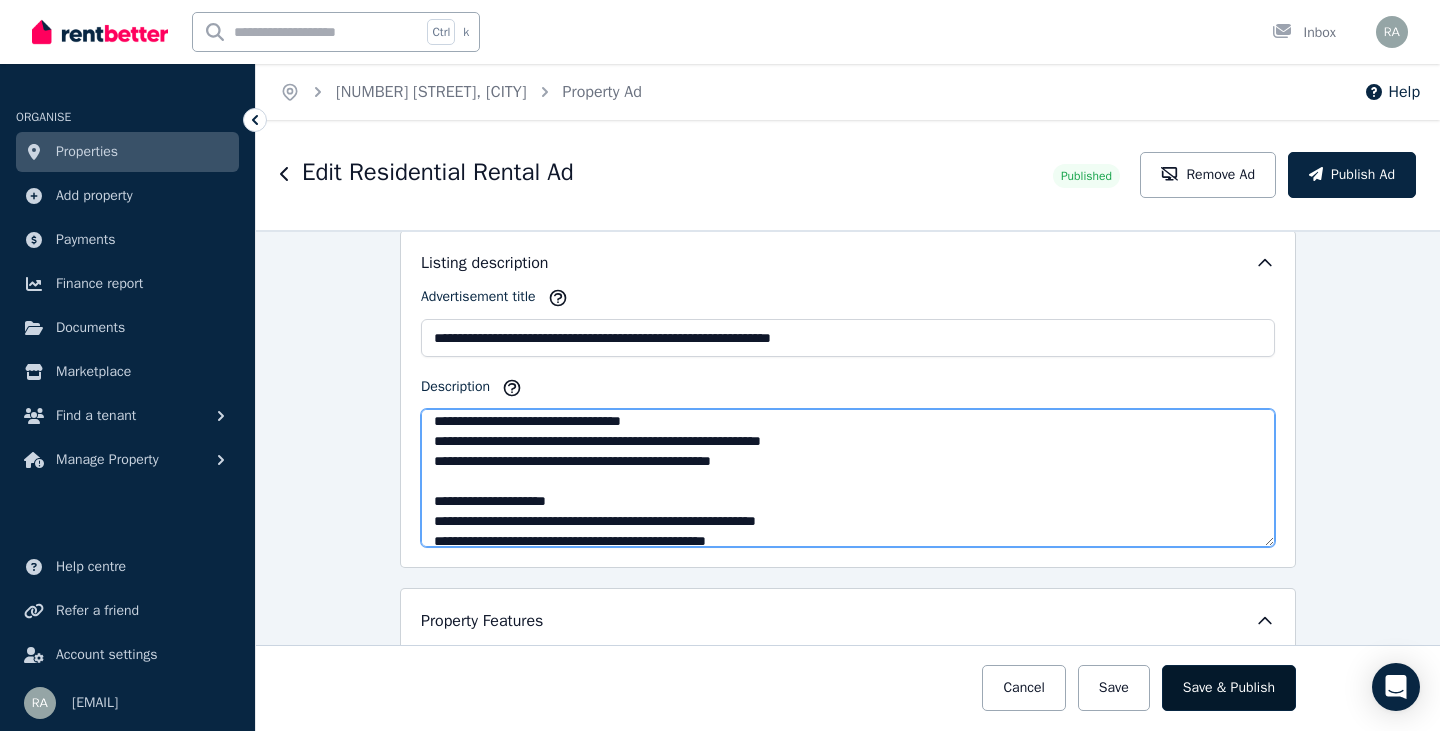 type on "**********" 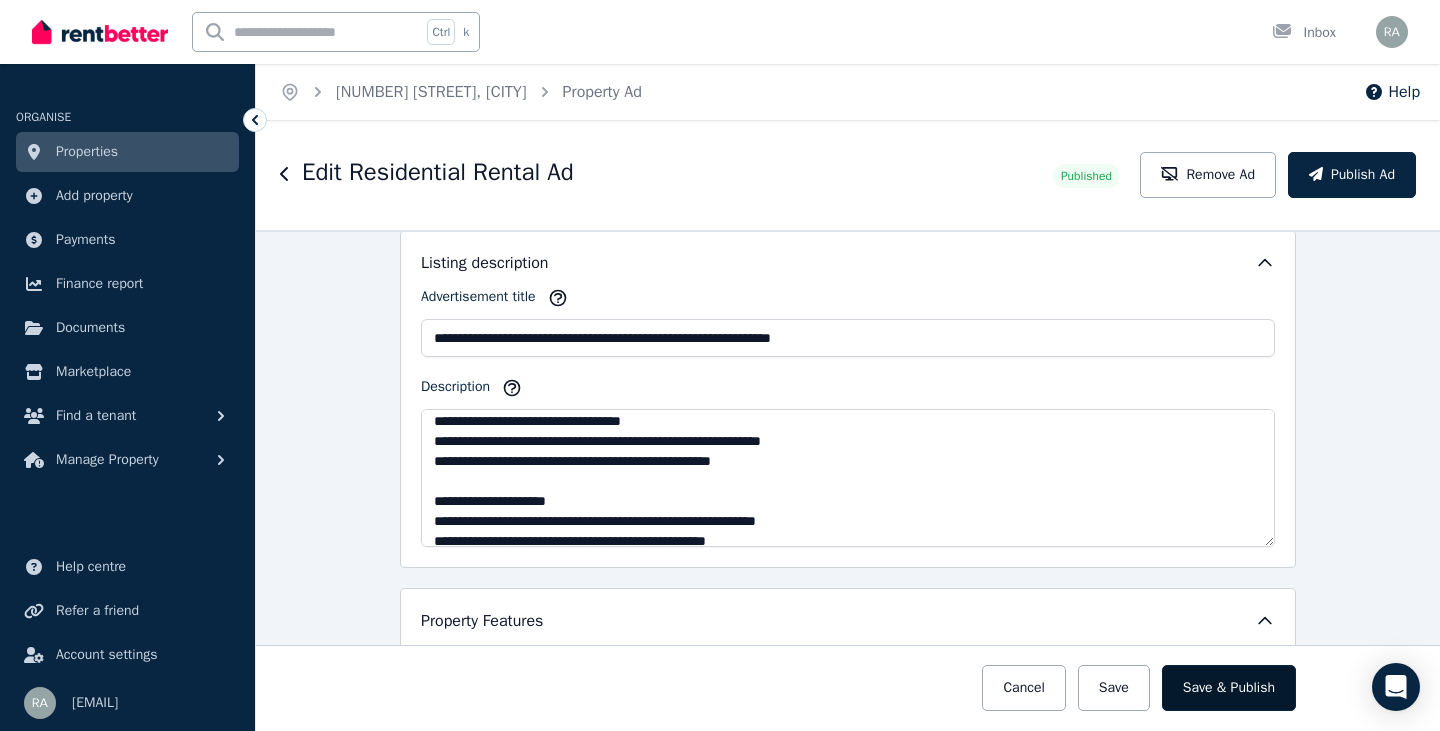 drag, startPoint x: 1233, startPoint y: 699, endPoint x: 1246, endPoint y: 694, distance: 13.928389 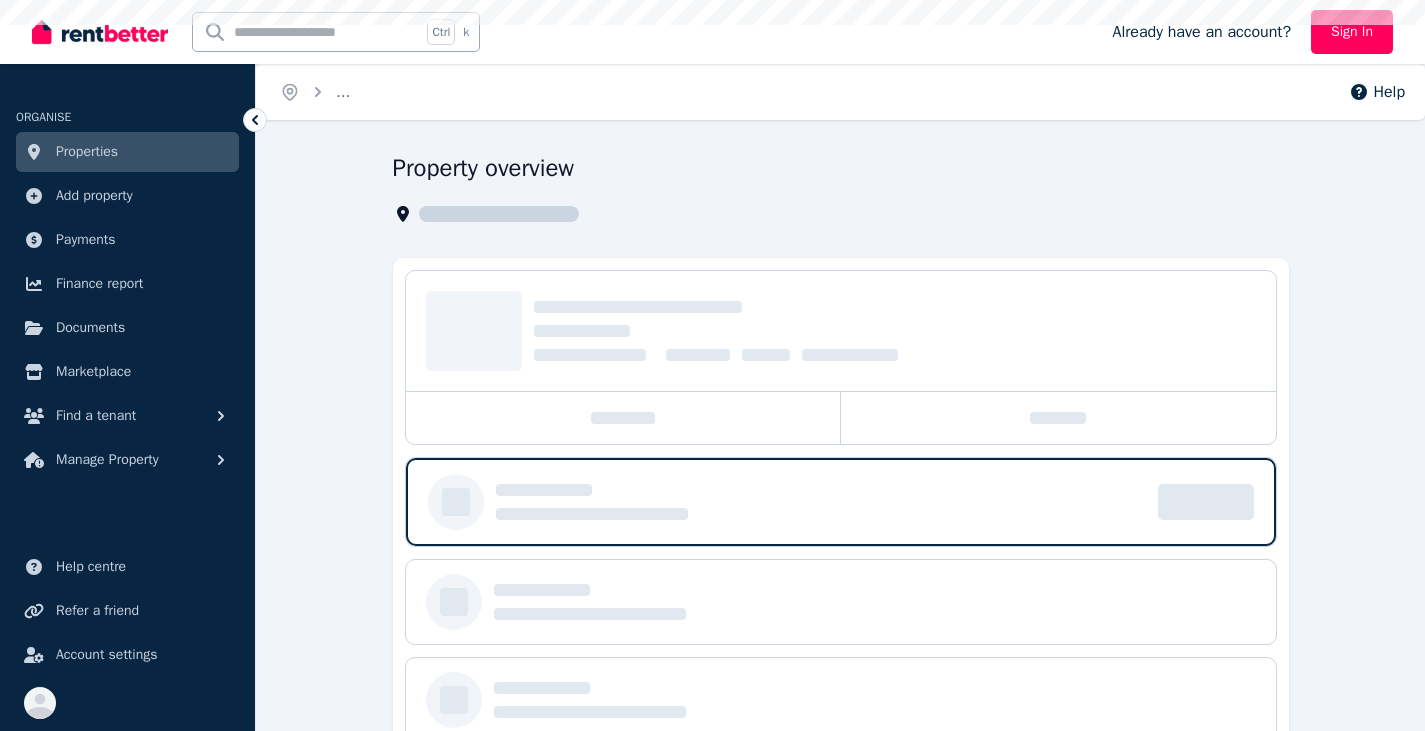 scroll, scrollTop: 0, scrollLeft: 0, axis: both 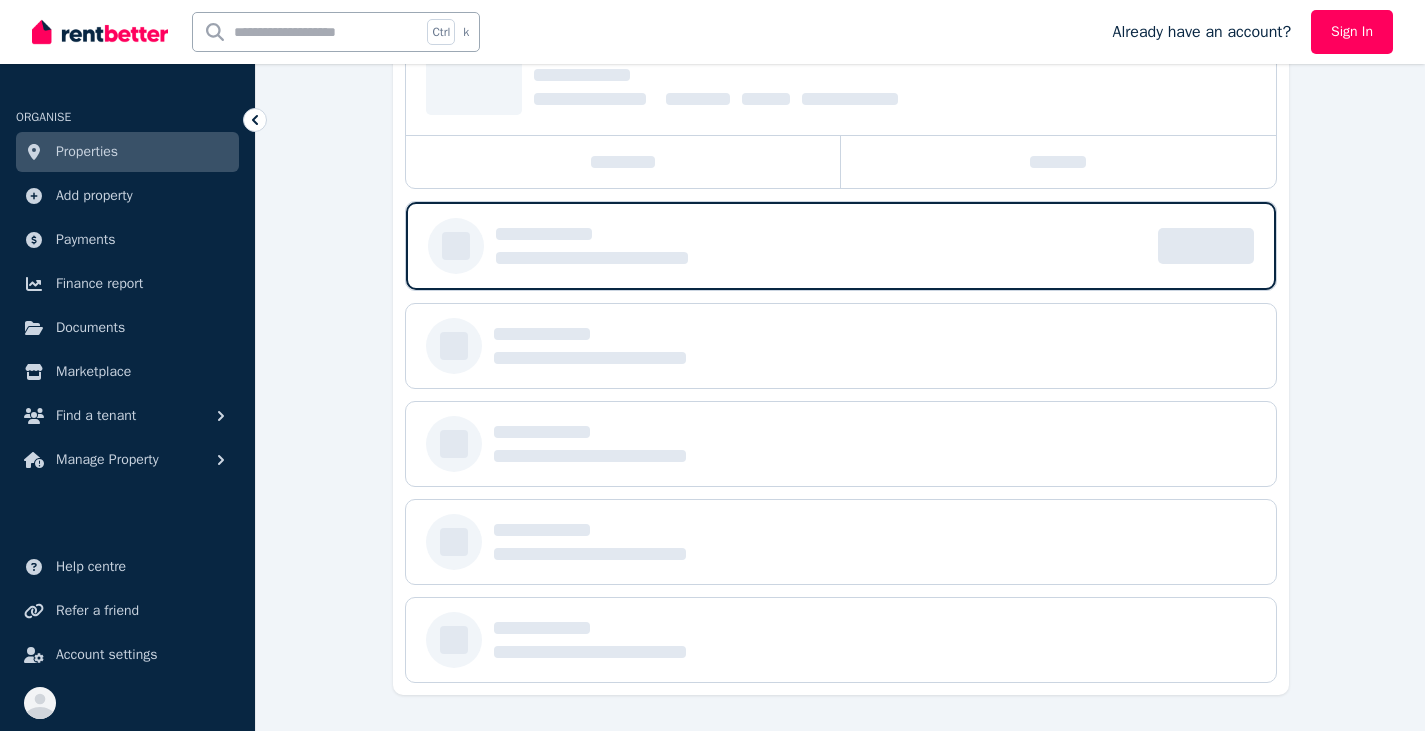 click on "Property overview" at bounding box center [840, 313] 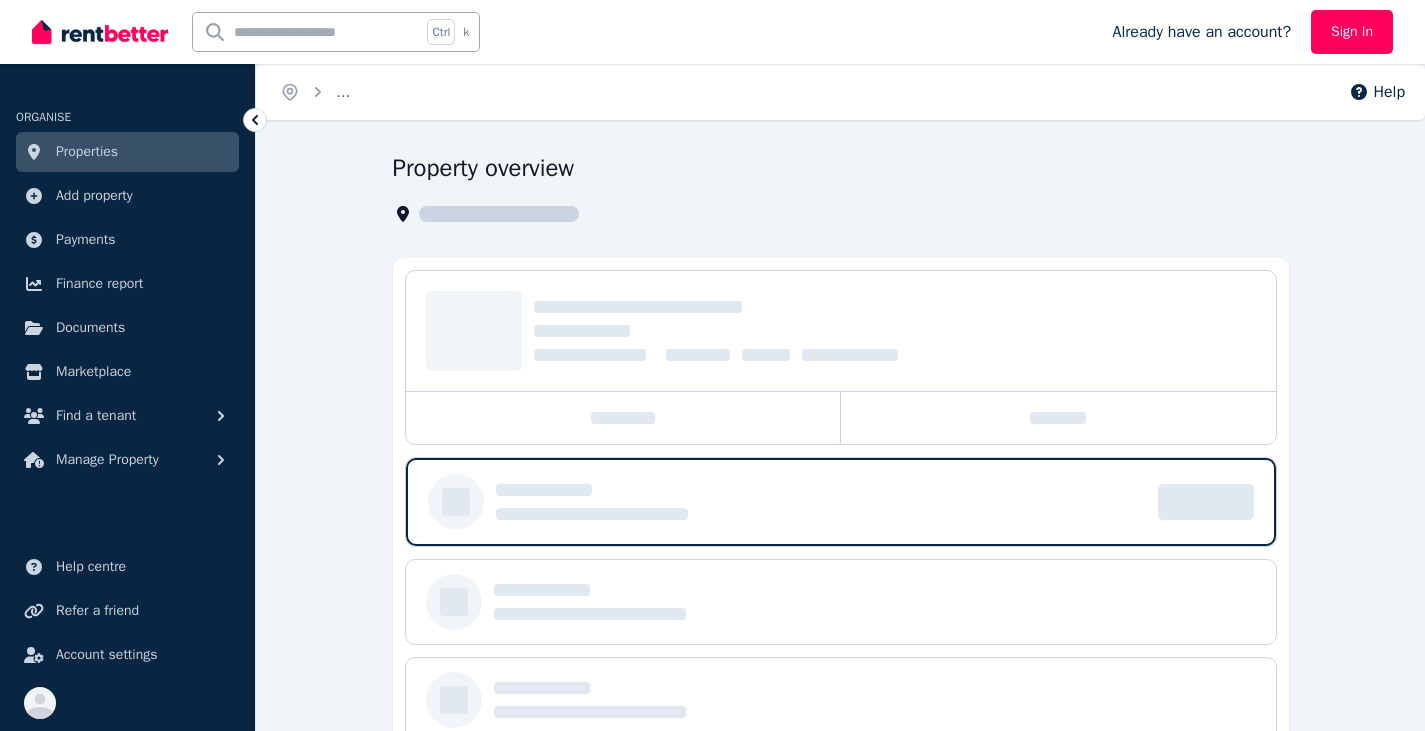 scroll, scrollTop: 256, scrollLeft: 0, axis: vertical 